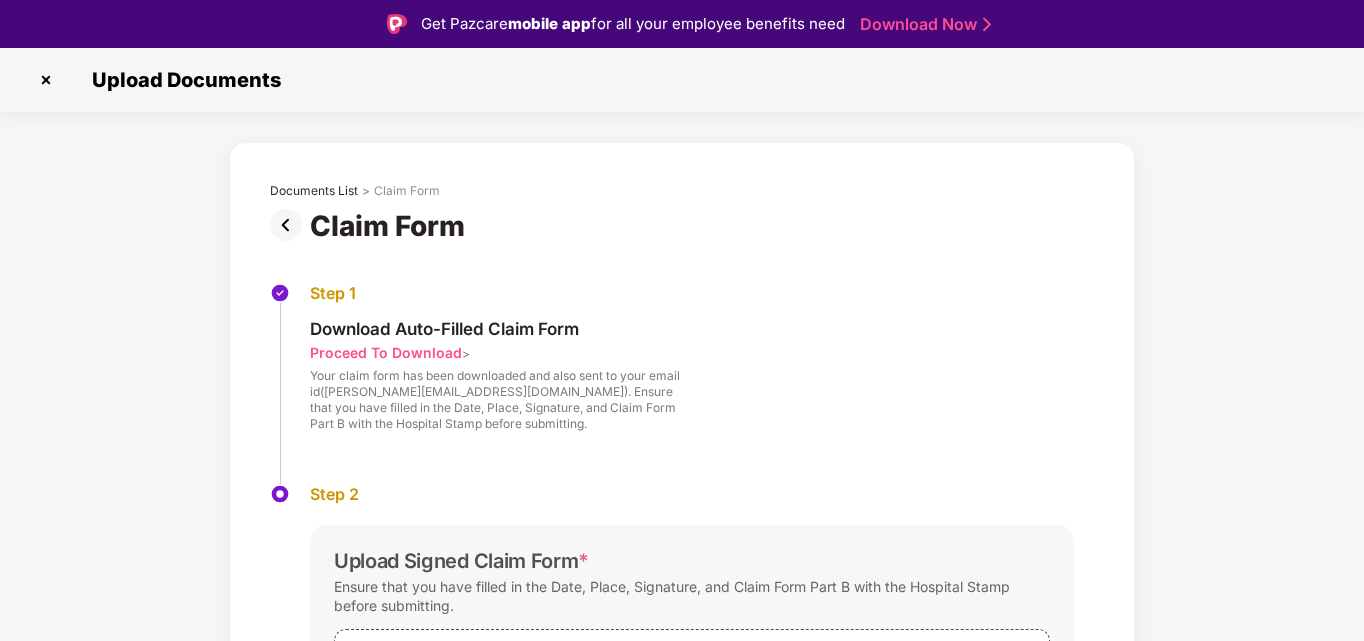 scroll, scrollTop: 0, scrollLeft: 0, axis: both 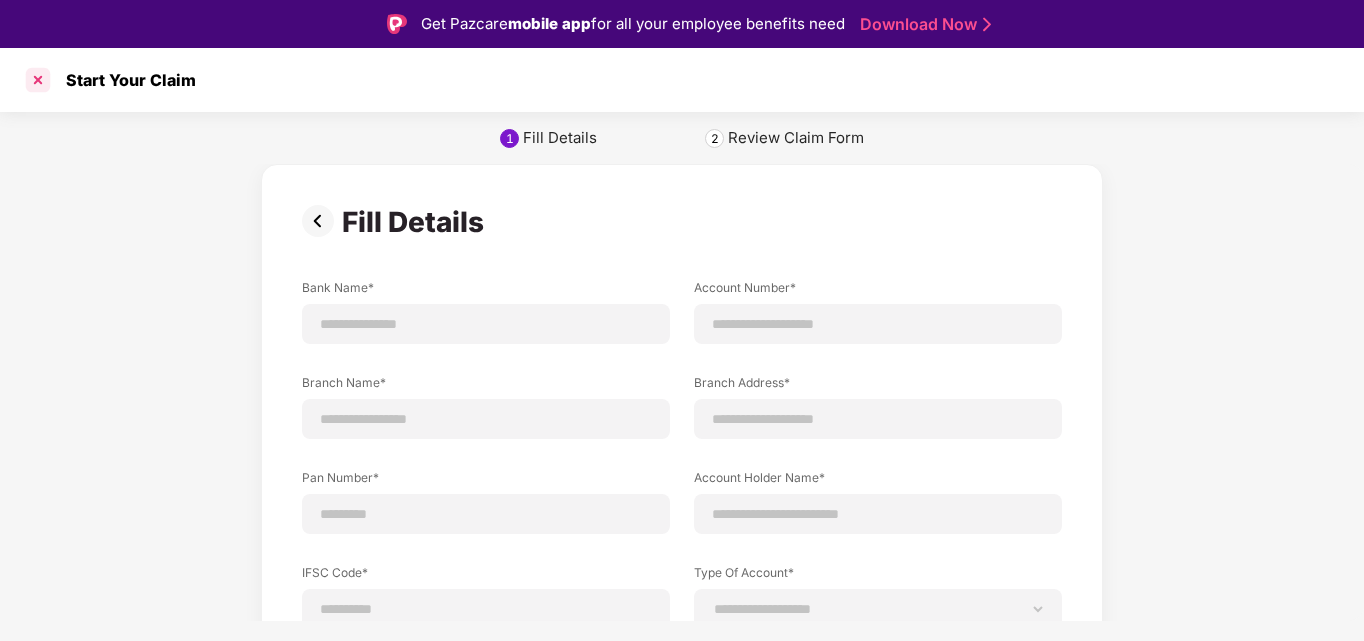 click at bounding box center [38, 80] 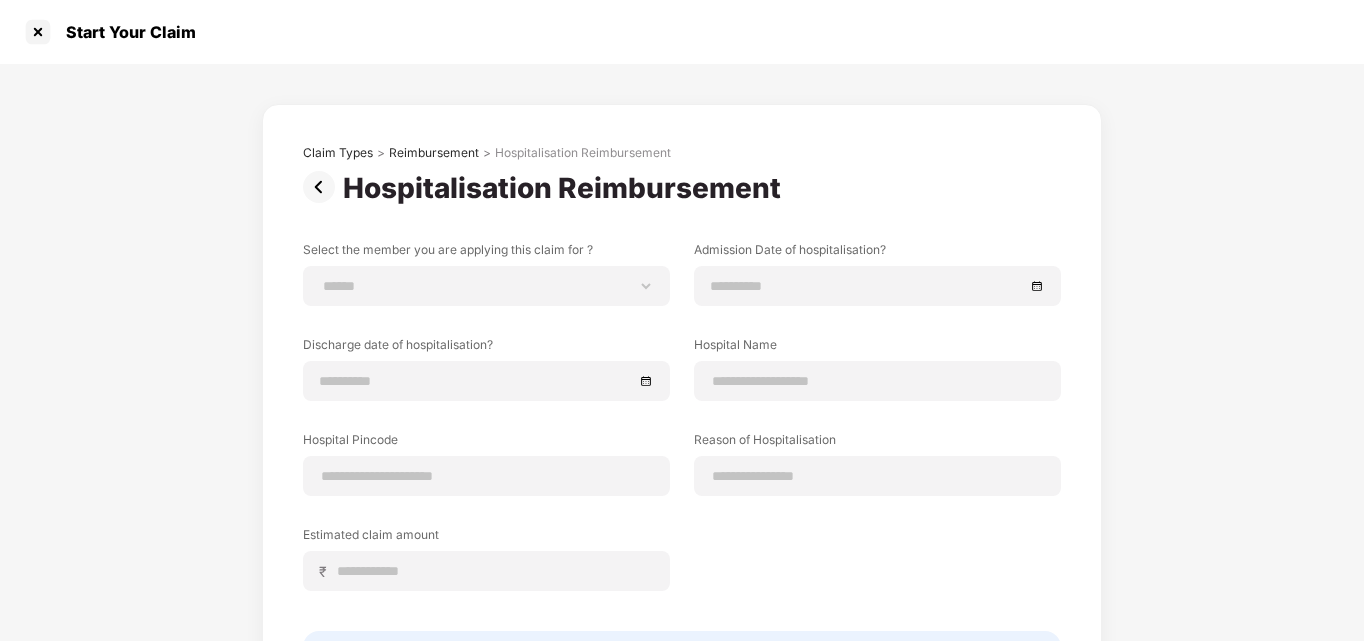 scroll, scrollTop: 0, scrollLeft: 0, axis: both 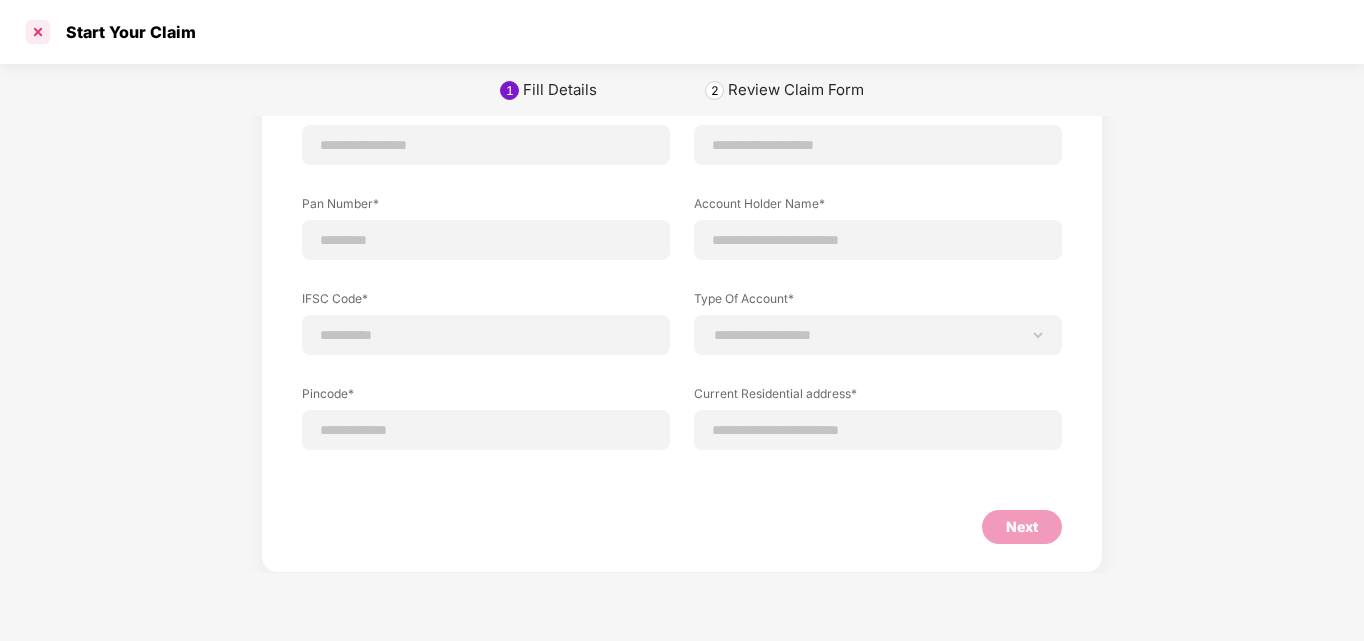click at bounding box center [38, 32] 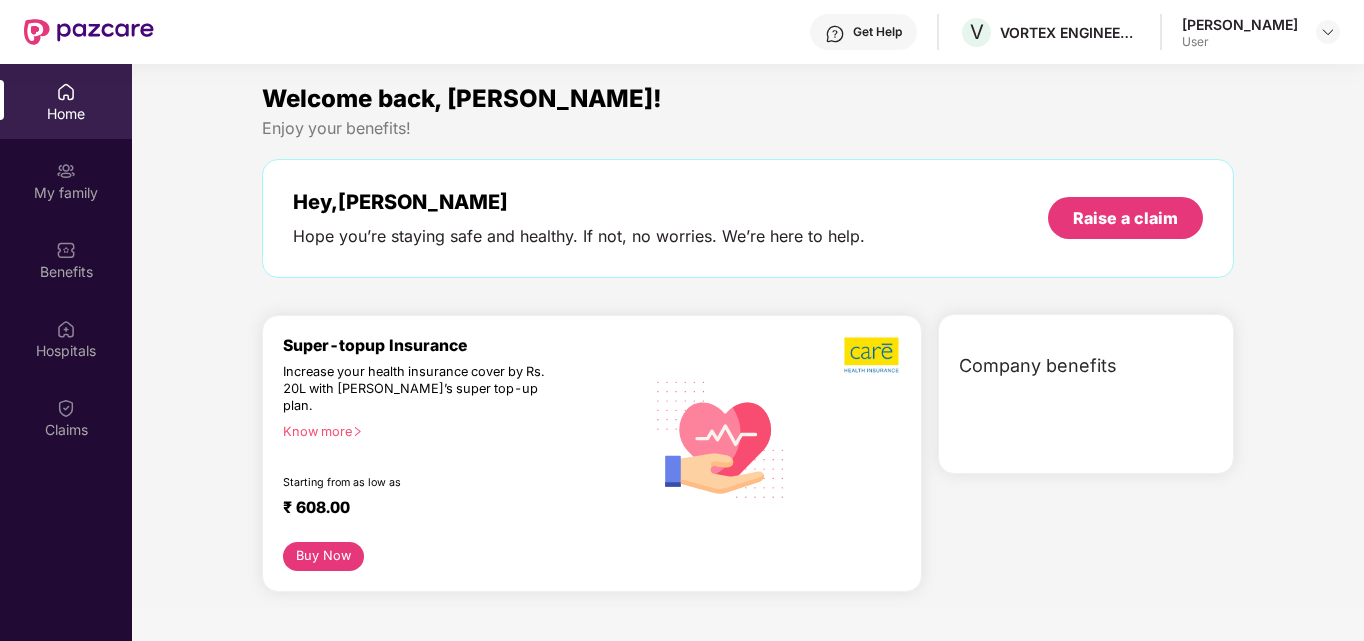 scroll, scrollTop: 0, scrollLeft: 0, axis: both 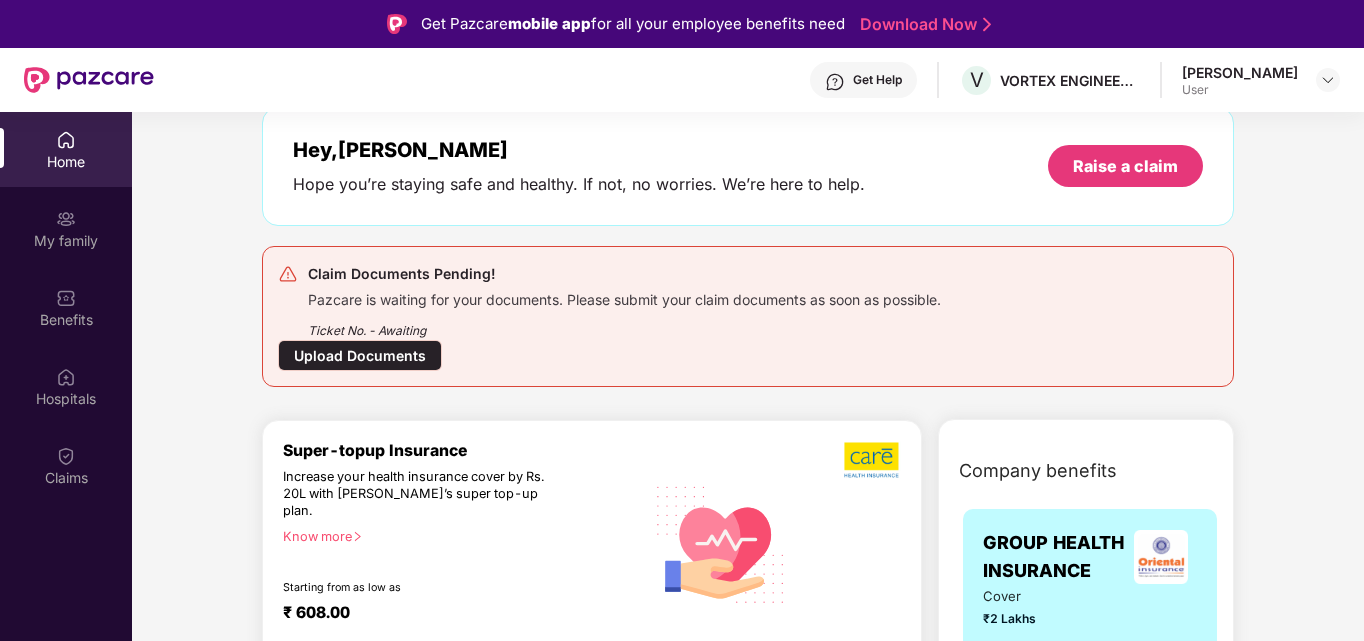 click on "Upload Documents" at bounding box center (360, 355) 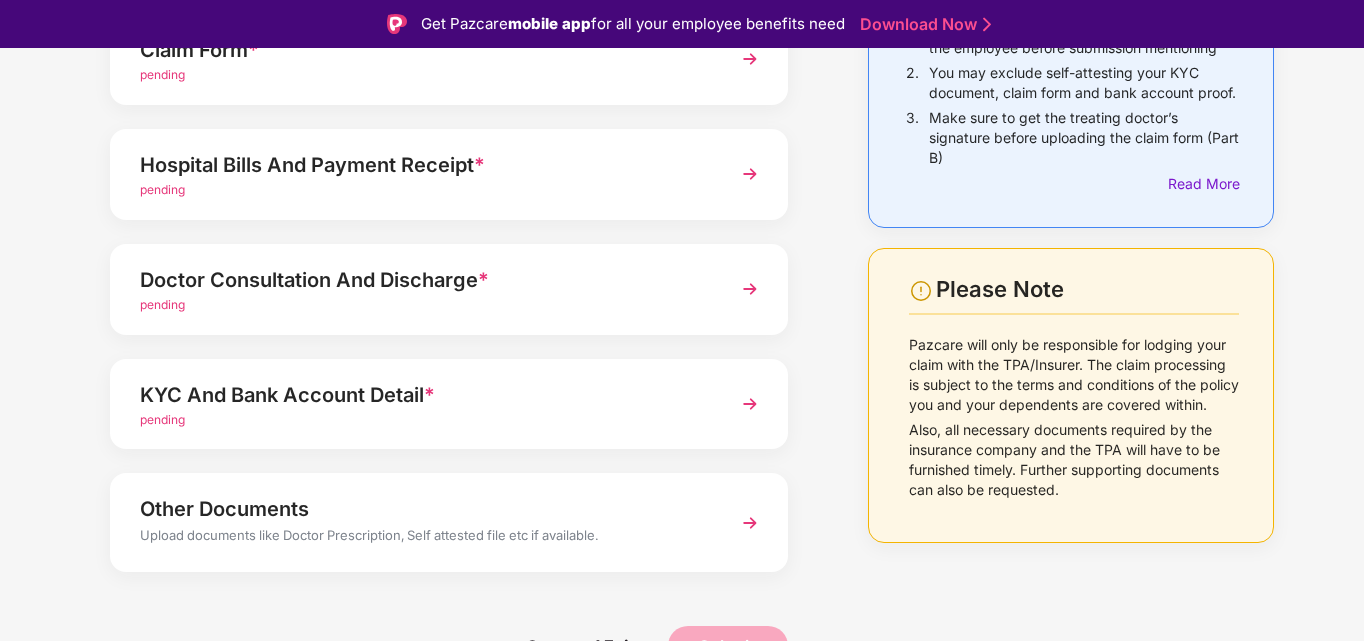 scroll, scrollTop: 243, scrollLeft: 0, axis: vertical 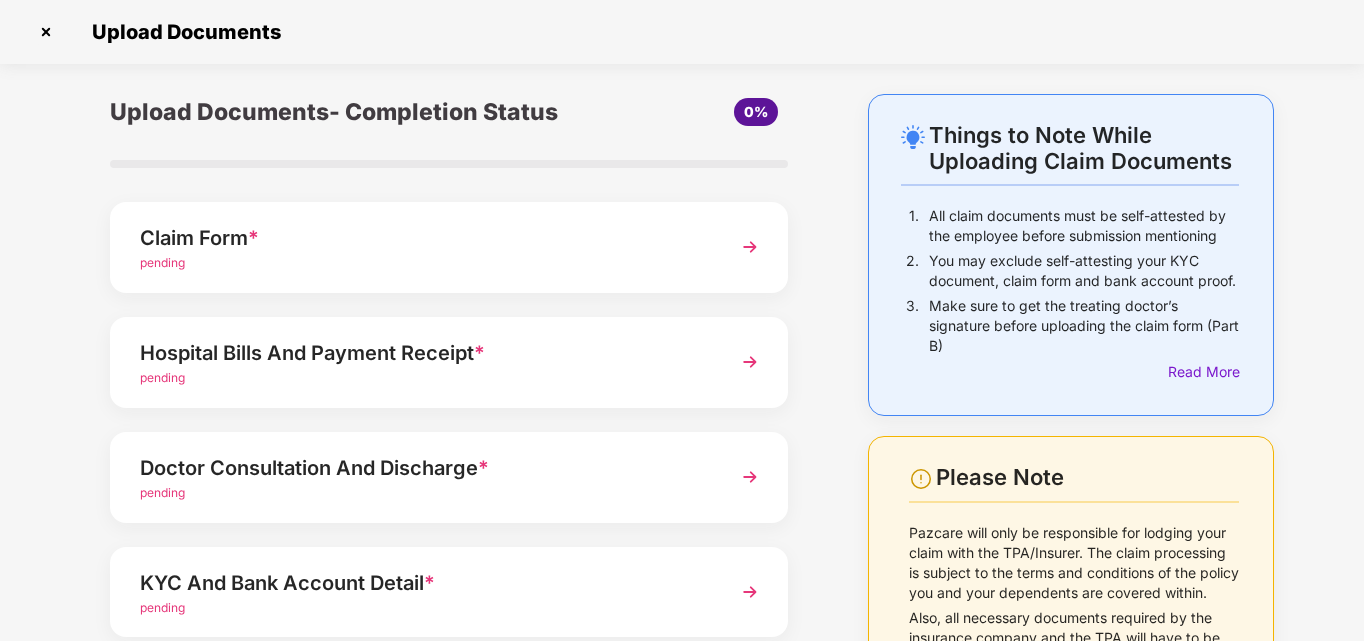 click on "Claim Form * pending" at bounding box center [449, 247] 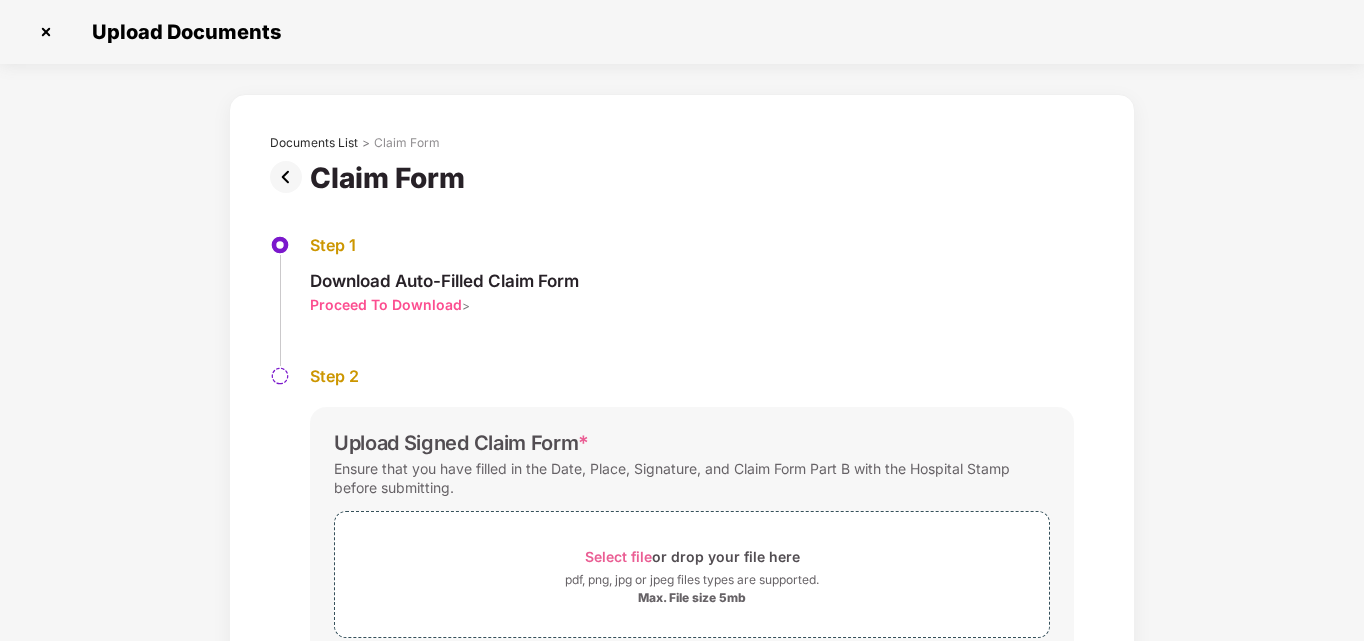 scroll, scrollTop: 0, scrollLeft: 0, axis: both 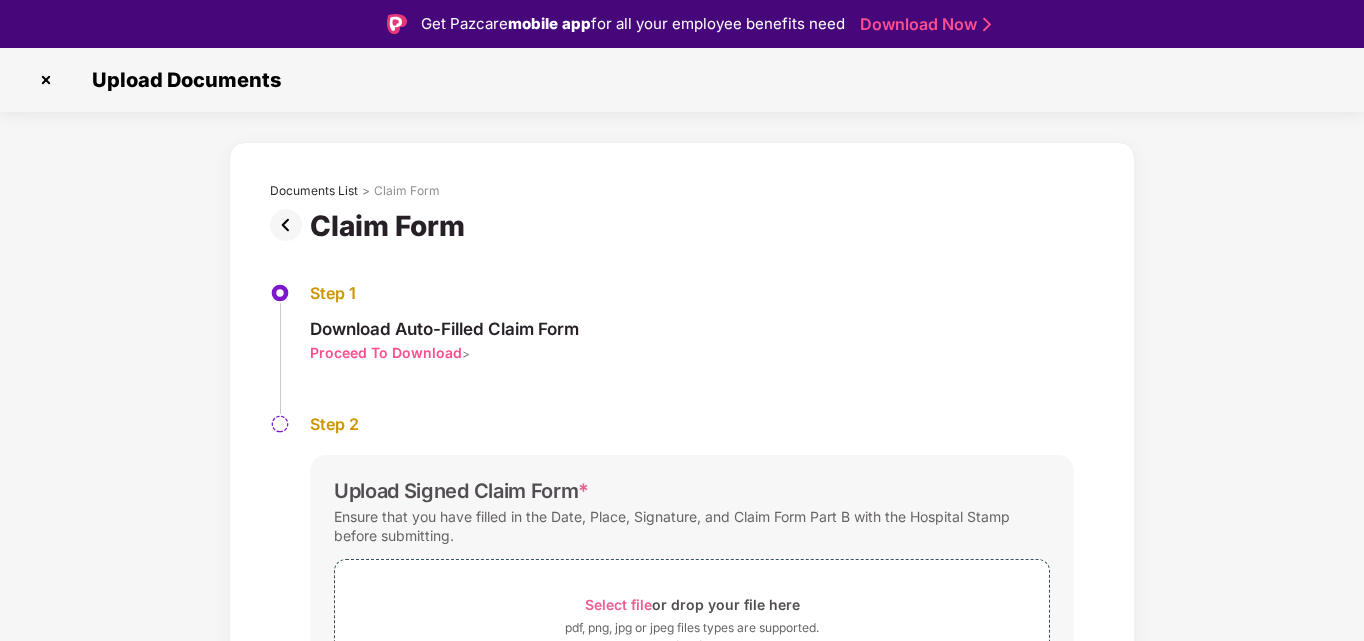 drag, startPoint x: 1226, startPoint y: 0, endPoint x: 738, endPoint y: 83, distance: 495.0081 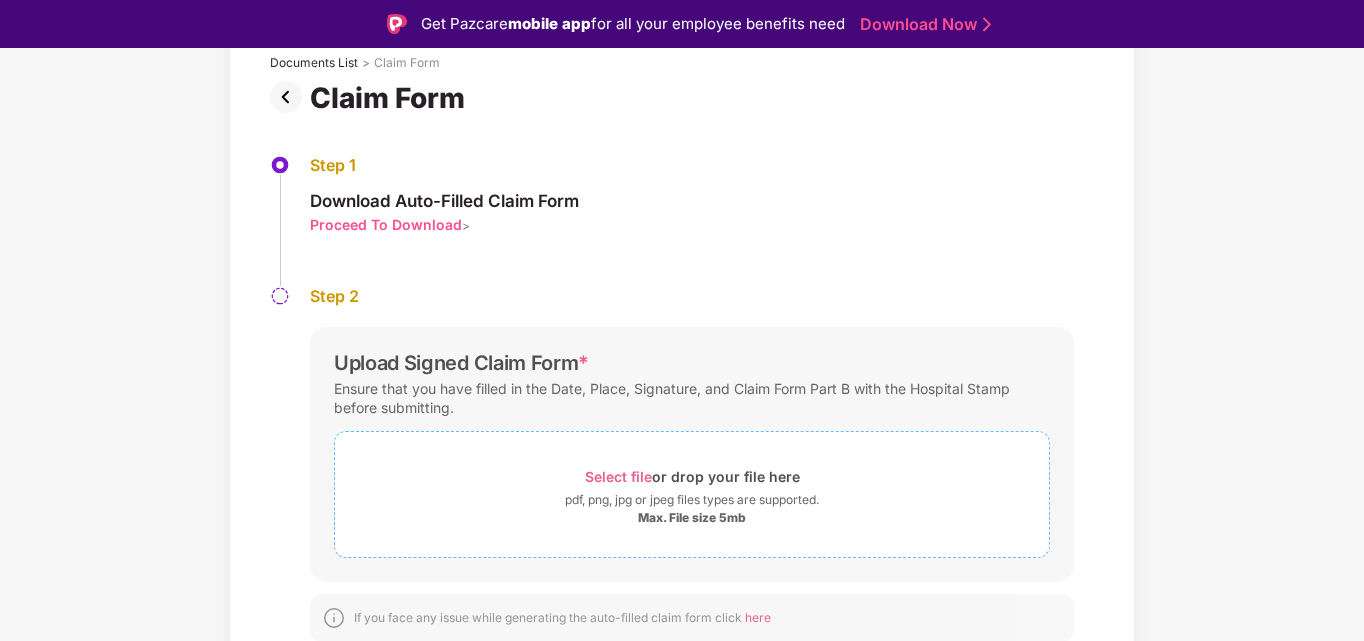 scroll, scrollTop: 132, scrollLeft: 0, axis: vertical 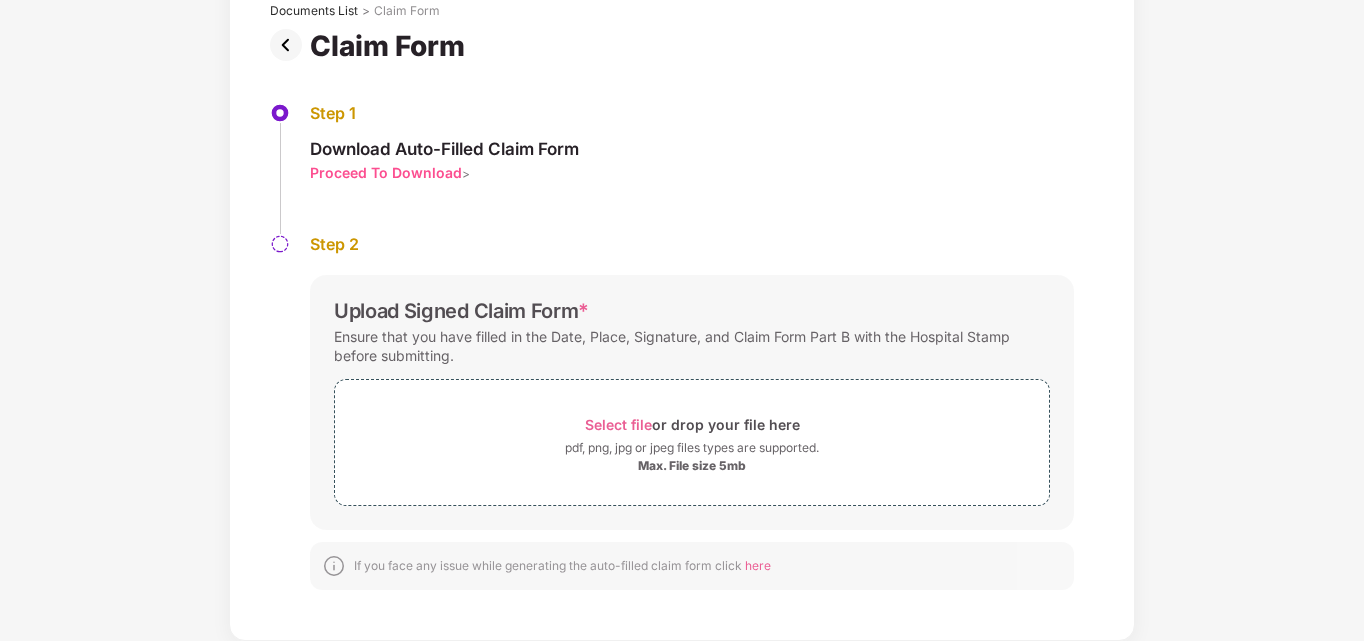 click on "Upload Signed Claim Form *" at bounding box center (692, 311) 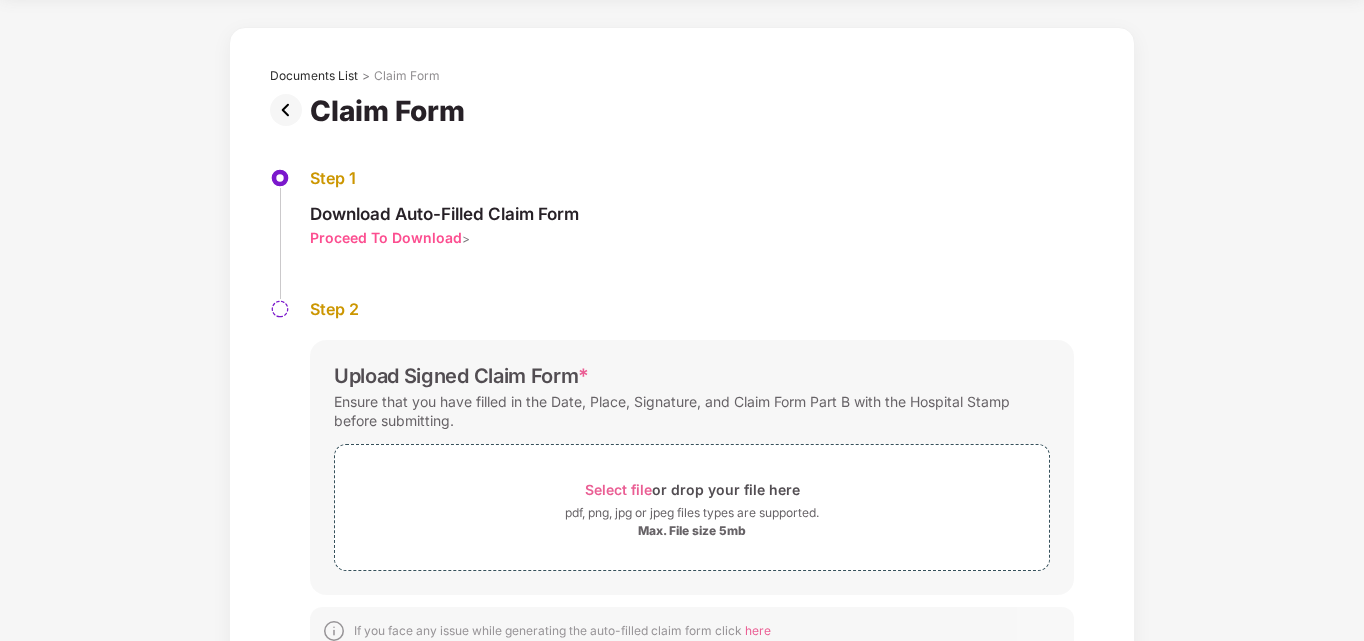 scroll, scrollTop: 32, scrollLeft: 0, axis: vertical 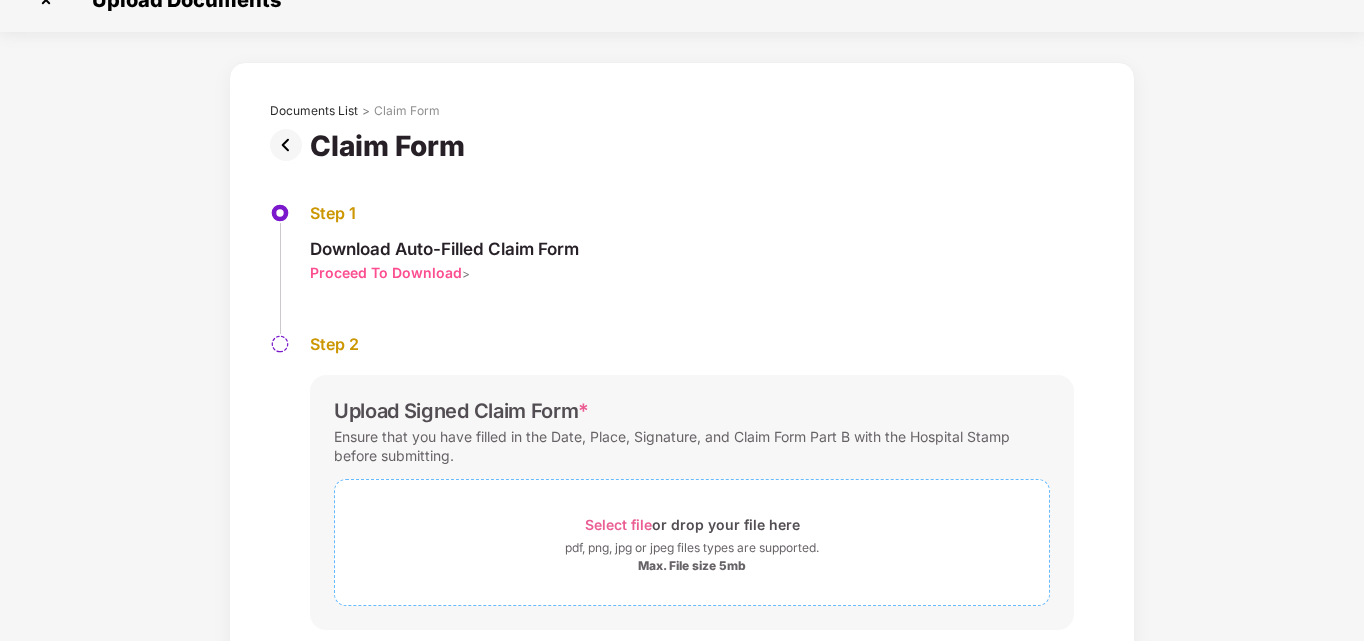 click on "Select file  or drop your file here" at bounding box center (692, 524) 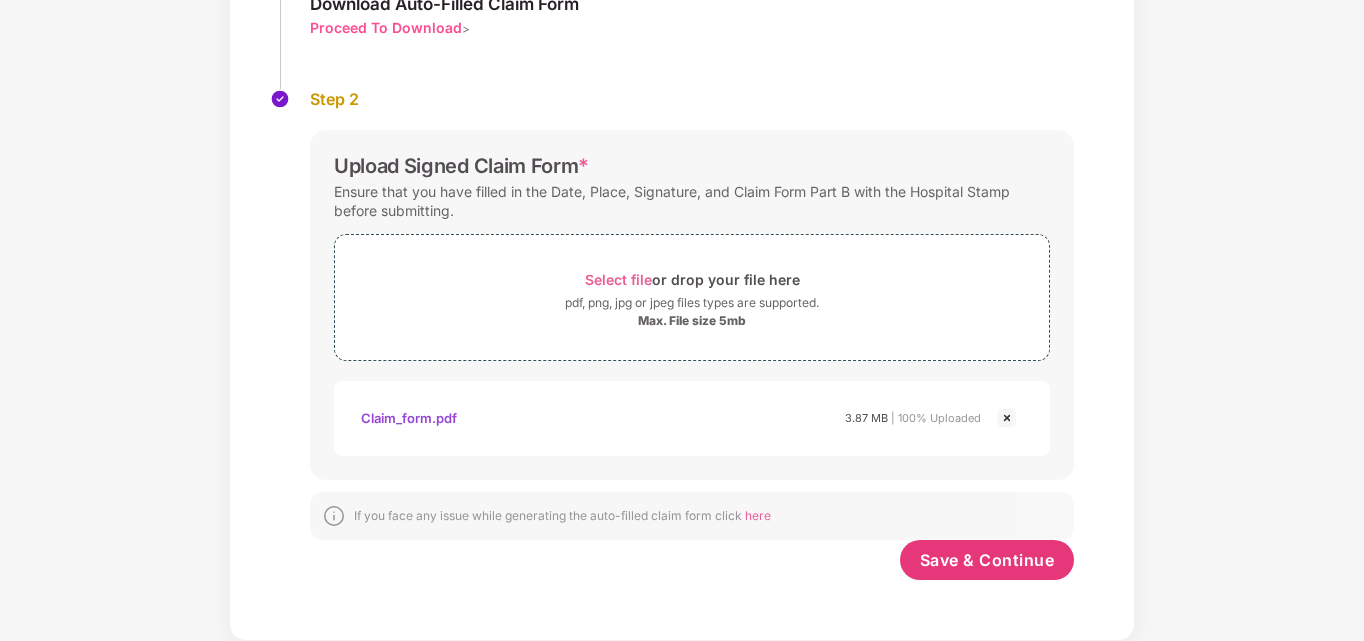 scroll, scrollTop: 277, scrollLeft: 0, axis: vertical 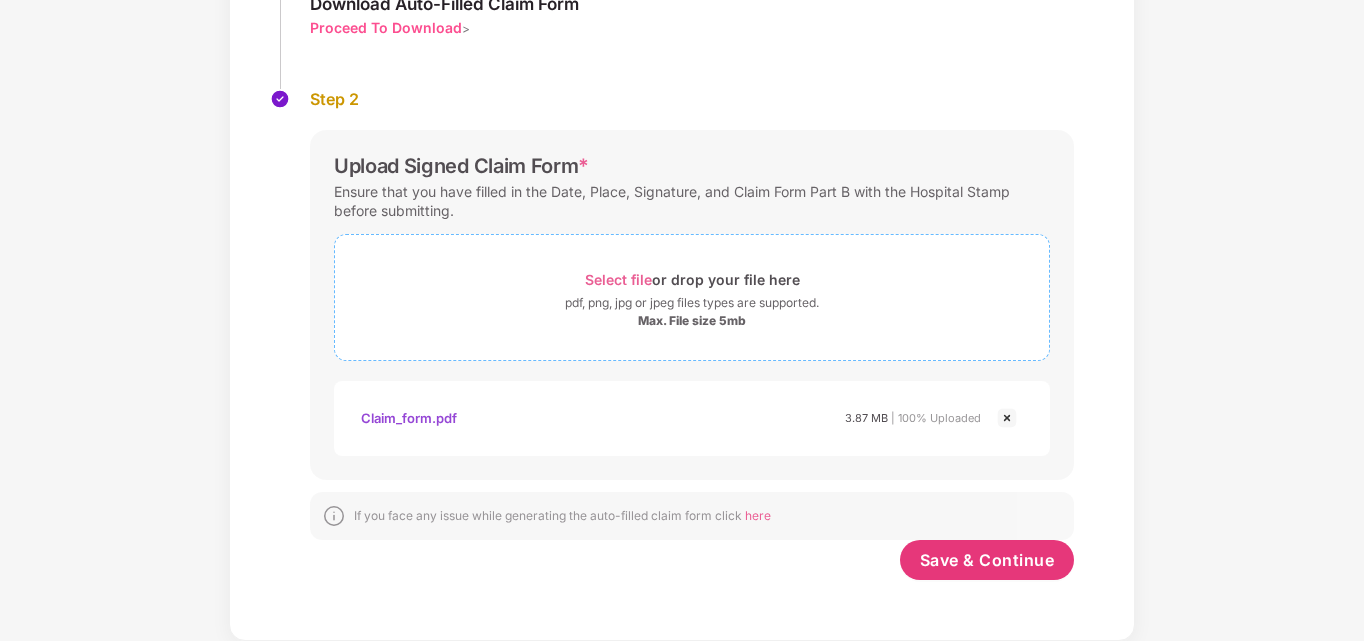 click on "pdf, png, jpg or jpeg files types are supported." at bounding box center (692, 303) 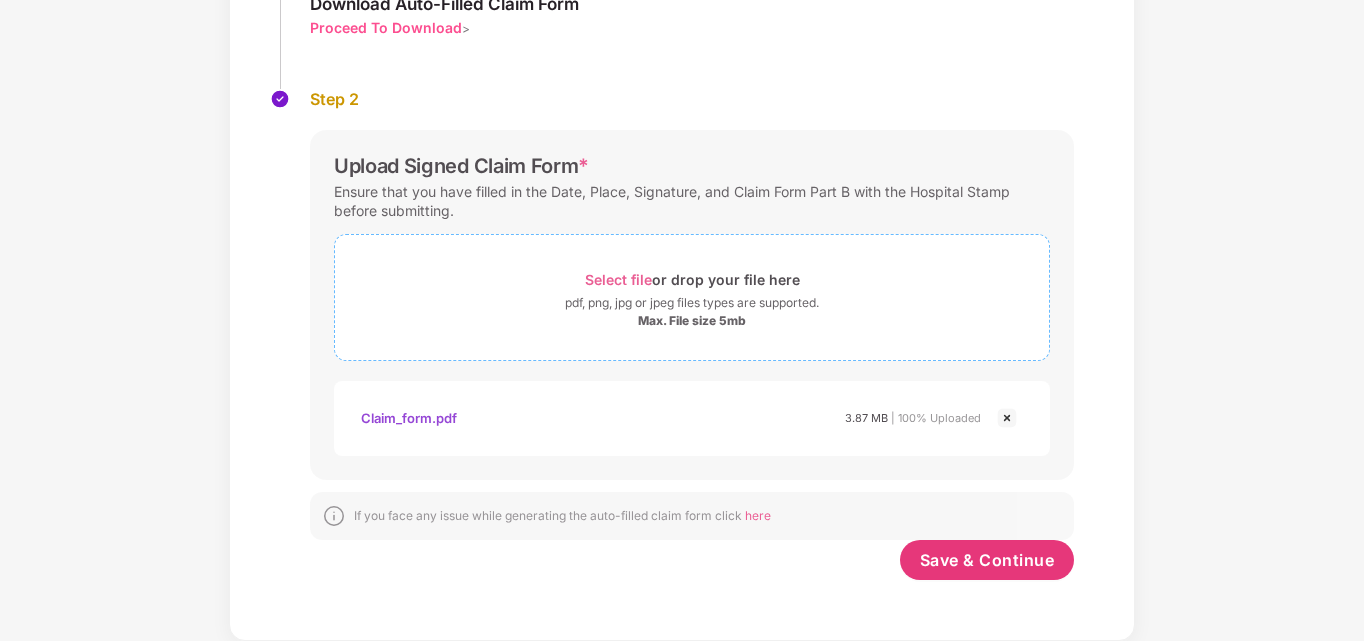 drag, startPoint x: 634, startPoint y: 297, endPoint x: 592, endPoint y: 286, distance: 43.416588 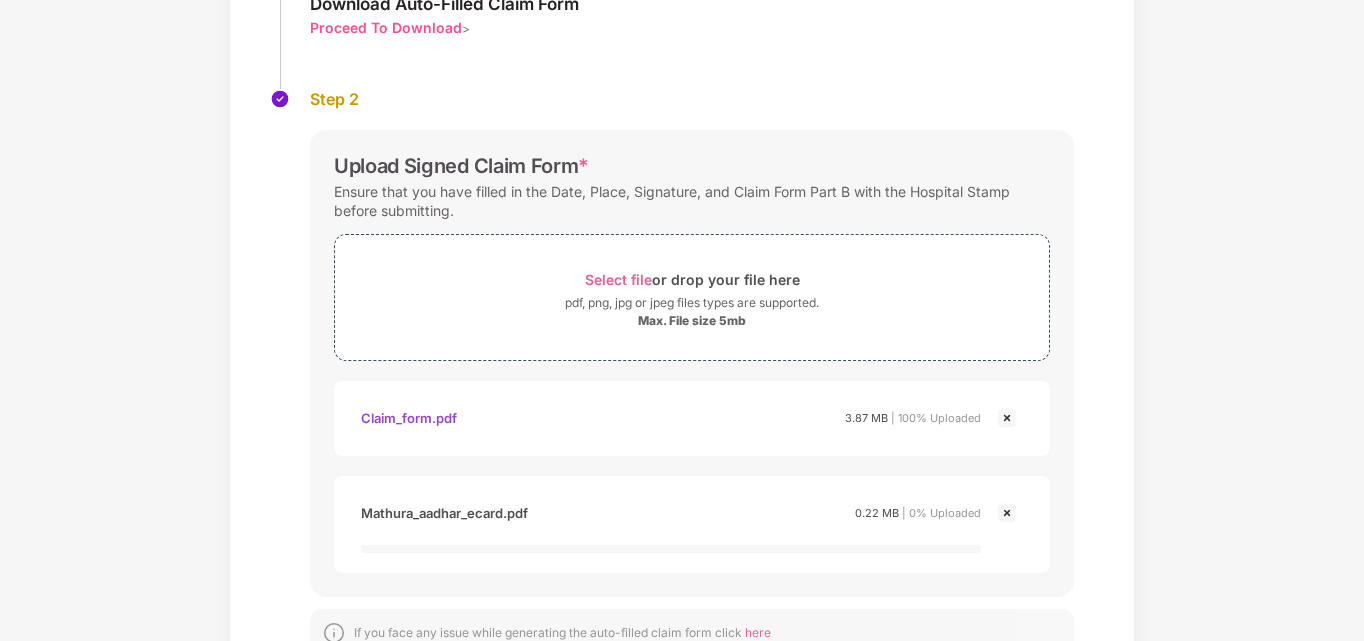 scroll, scrollTop: 299, scrollLeft: 0, axis: vertical 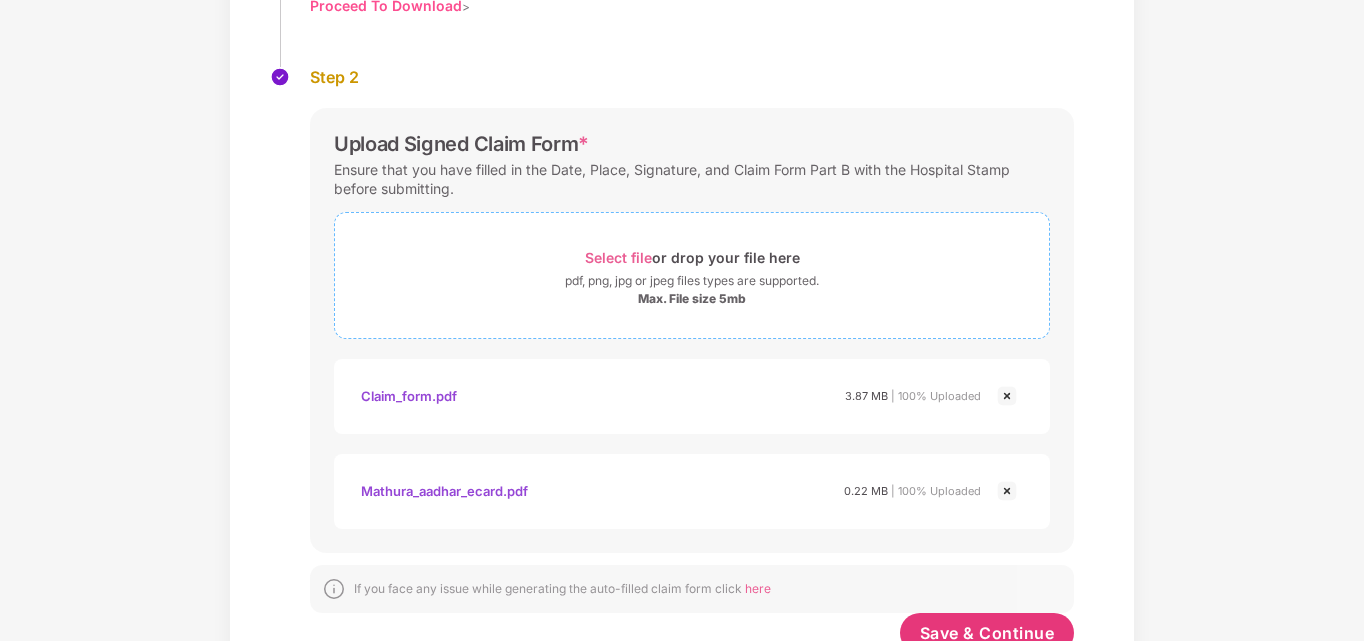 click on "pdf, png, jpg or jpeg files types are supported." at bounding box center (692, 281) 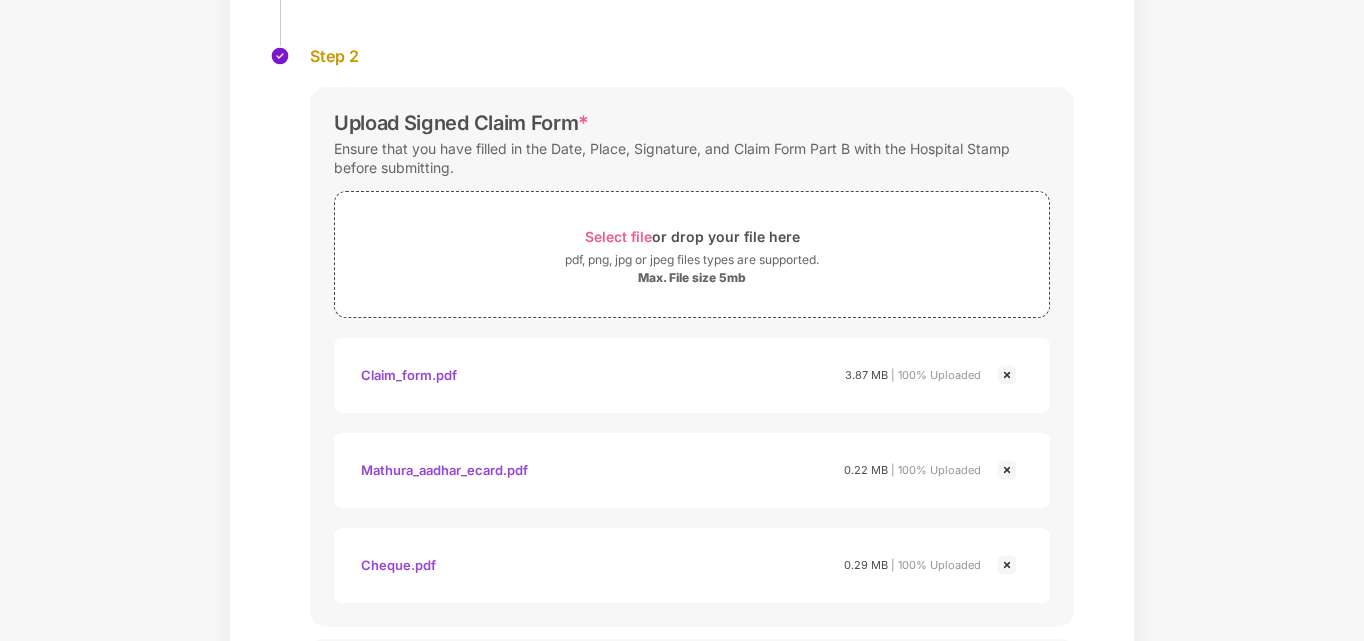 scroll, scrollTop: 467, scrollLeft: 0, axis: vertical 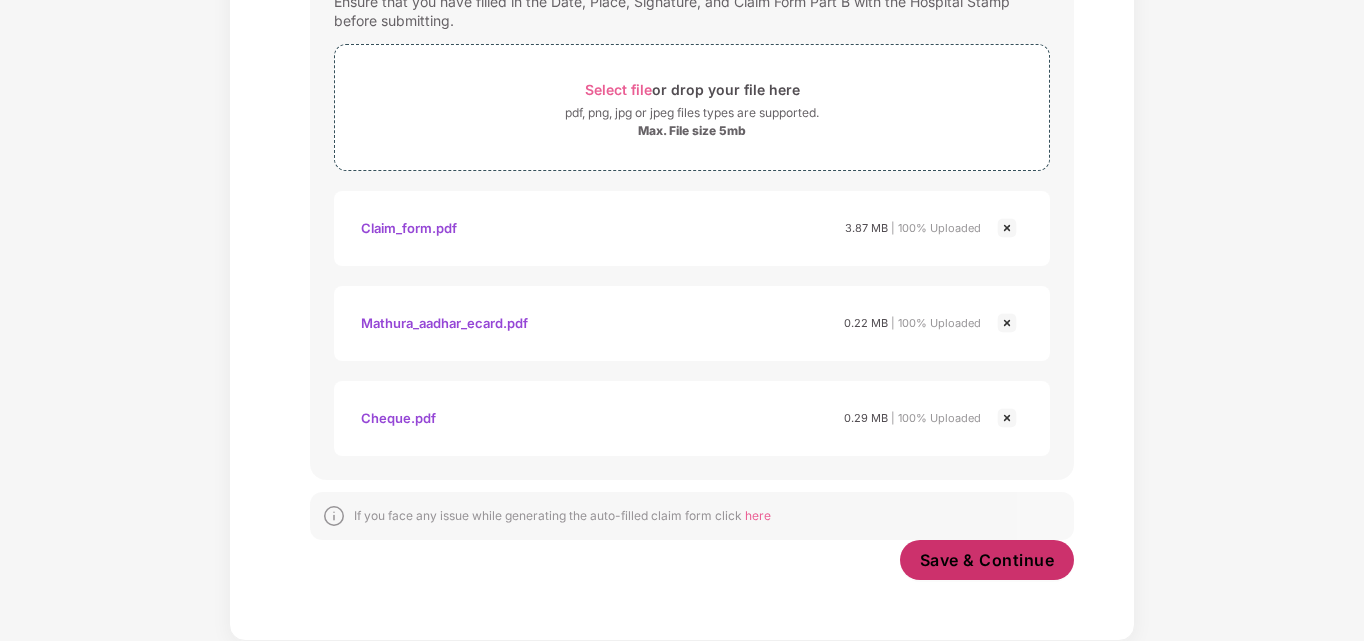 click on "Save & Continue" at bounding box center (987, 560) 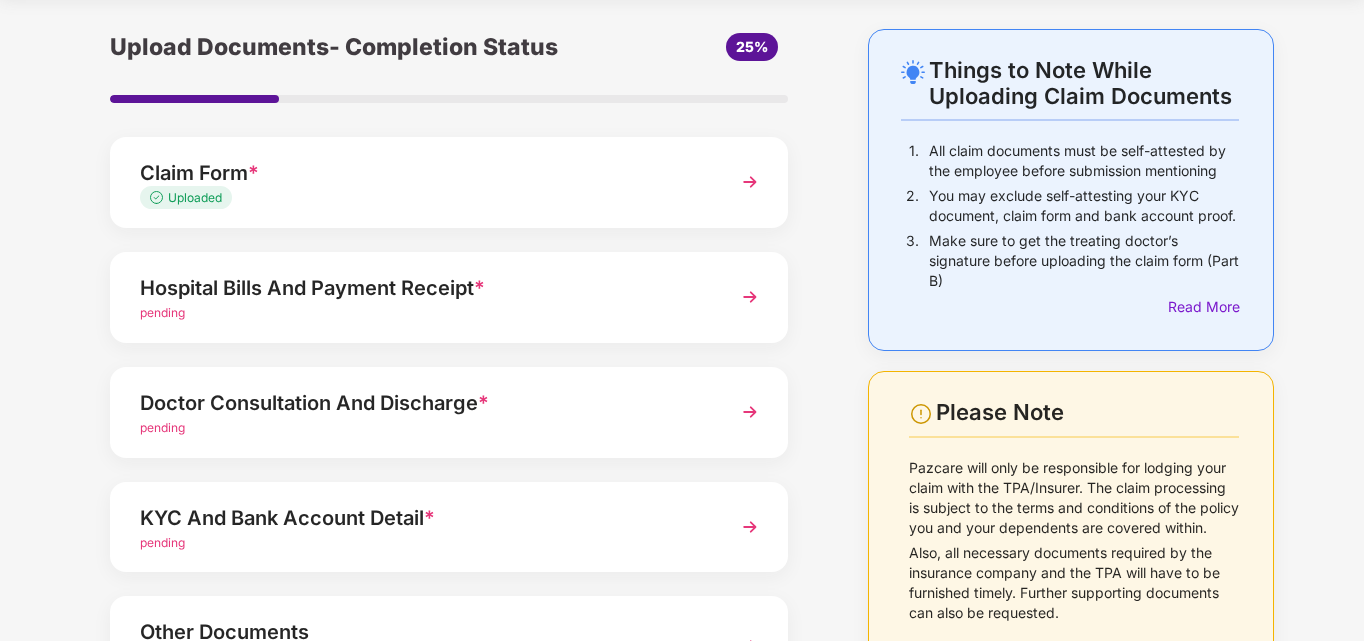 scroll, scrollTop: 100, scrollLeft: 0, axis: vertical 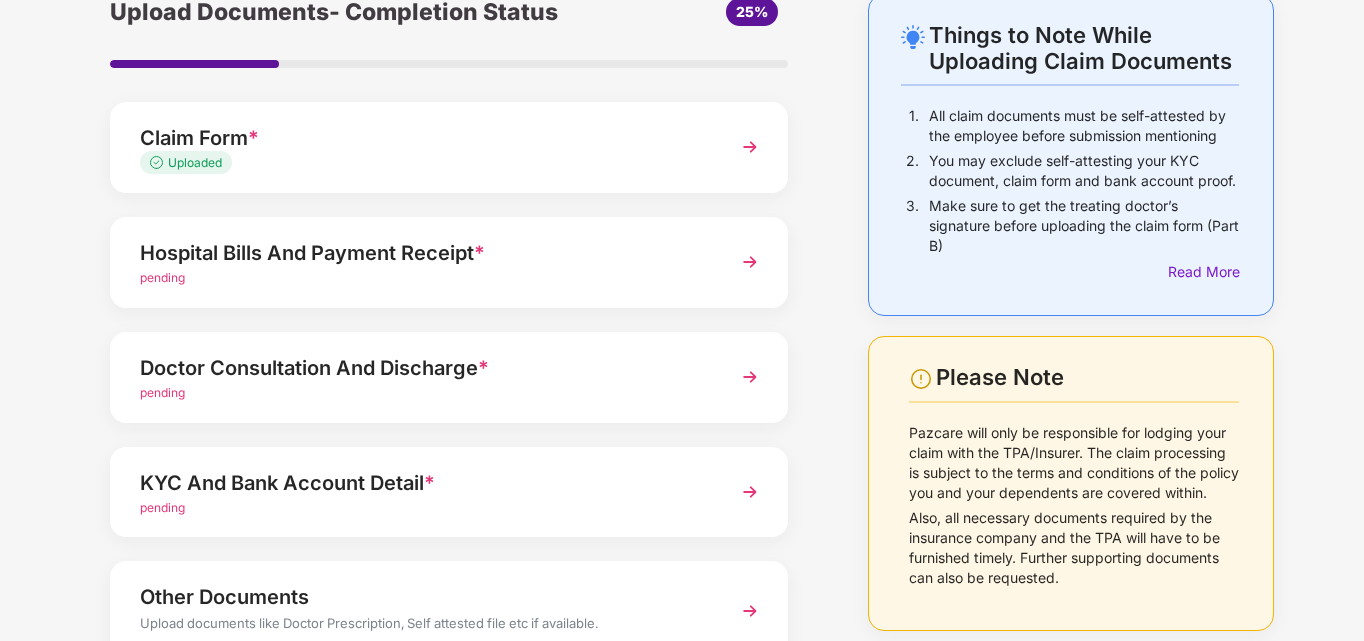 click at bounding box center [750, 262] 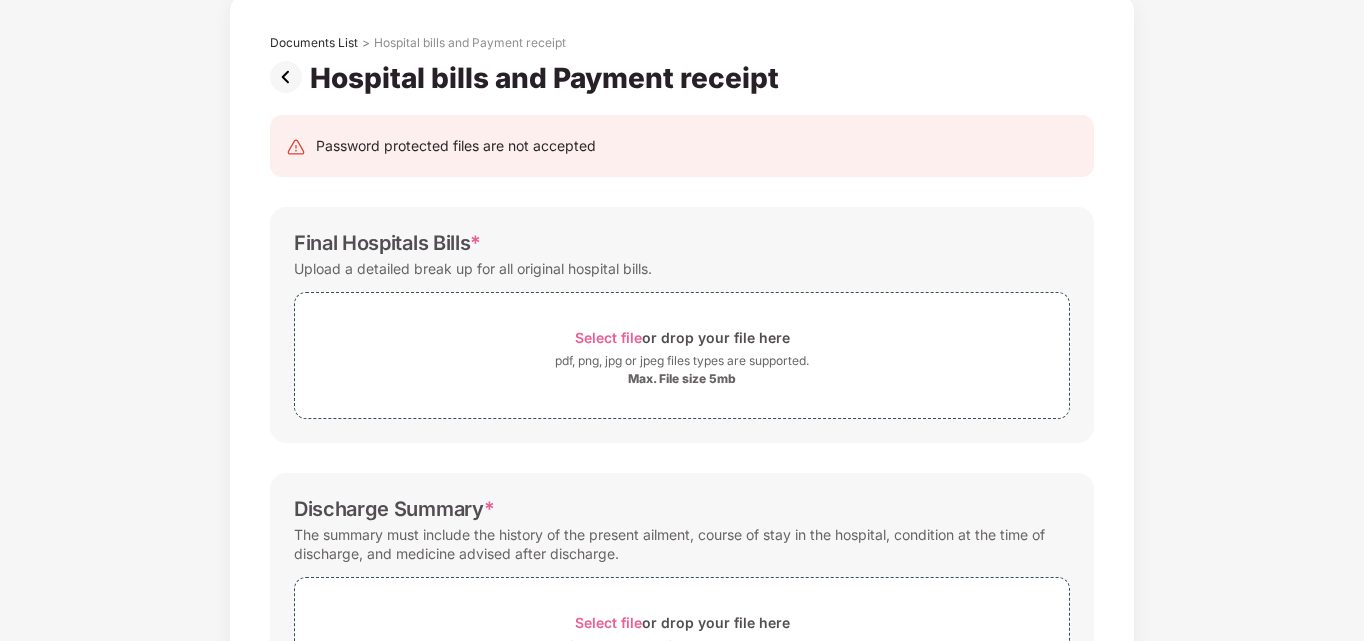 scroll, scrollTop: 0, scrollLeft: 0, axis: both 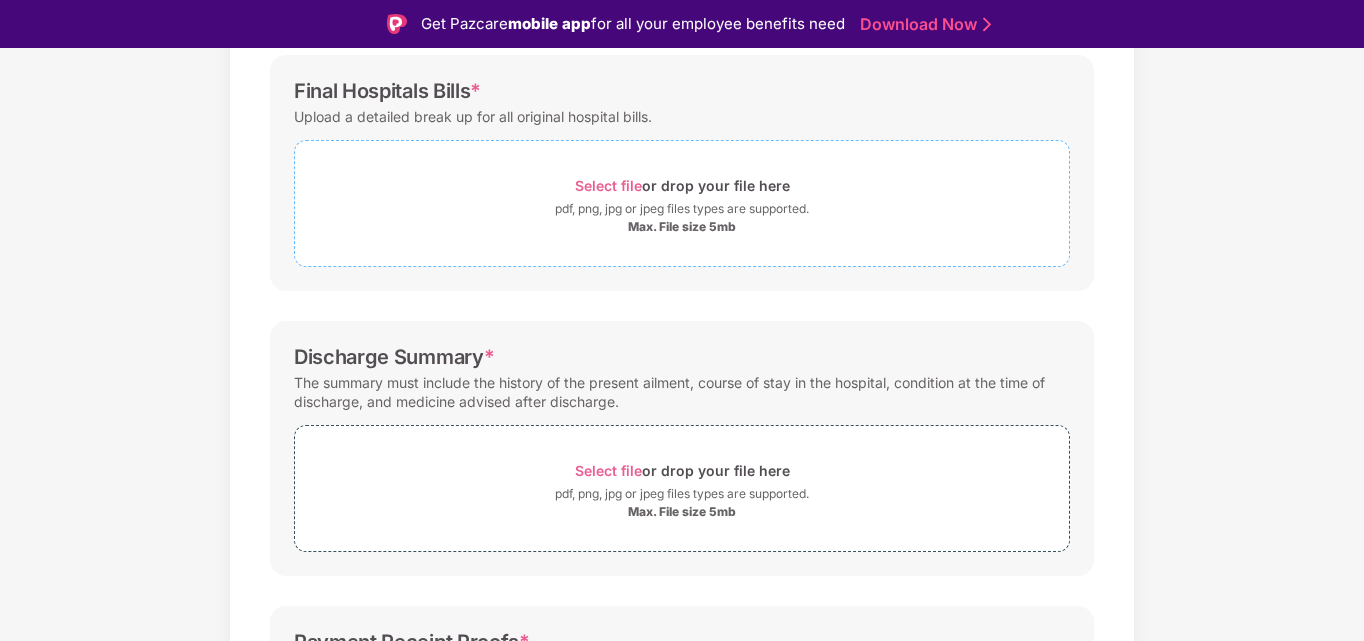 click on "pdf, png, jpg or jpeg files types are supported." at bounding box center (682, 209) 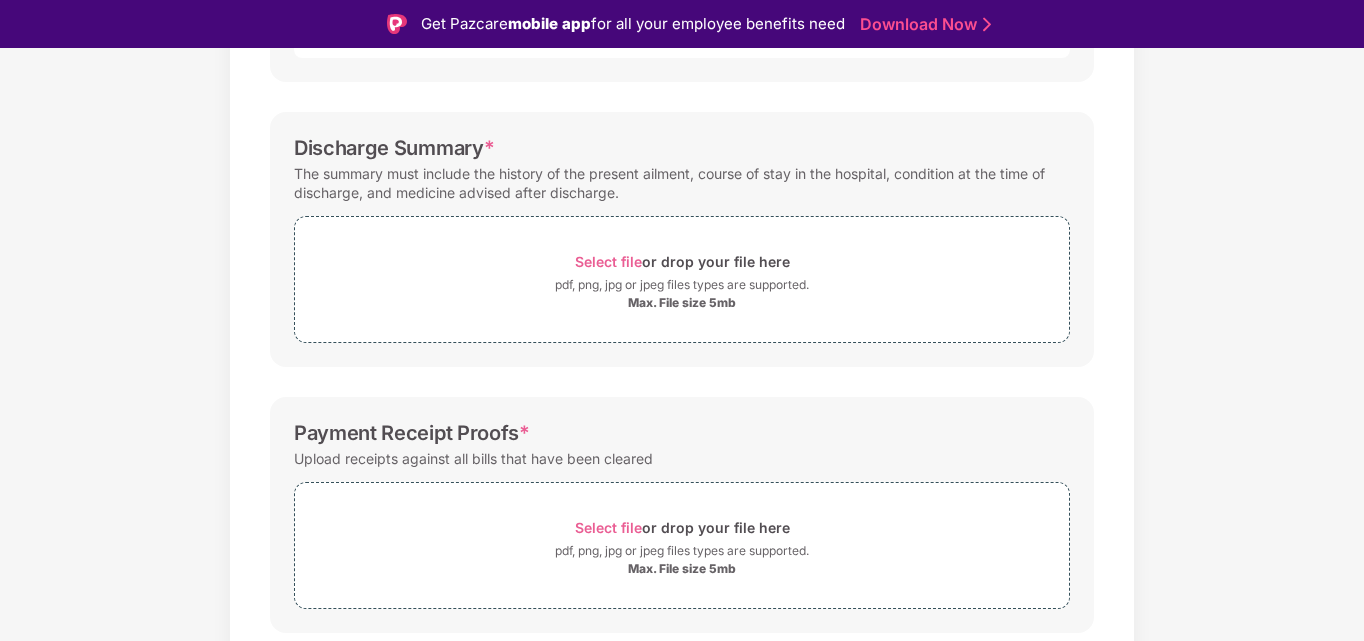scroll, scrollTop: 569, scrollLeft: 0, axis: vertical 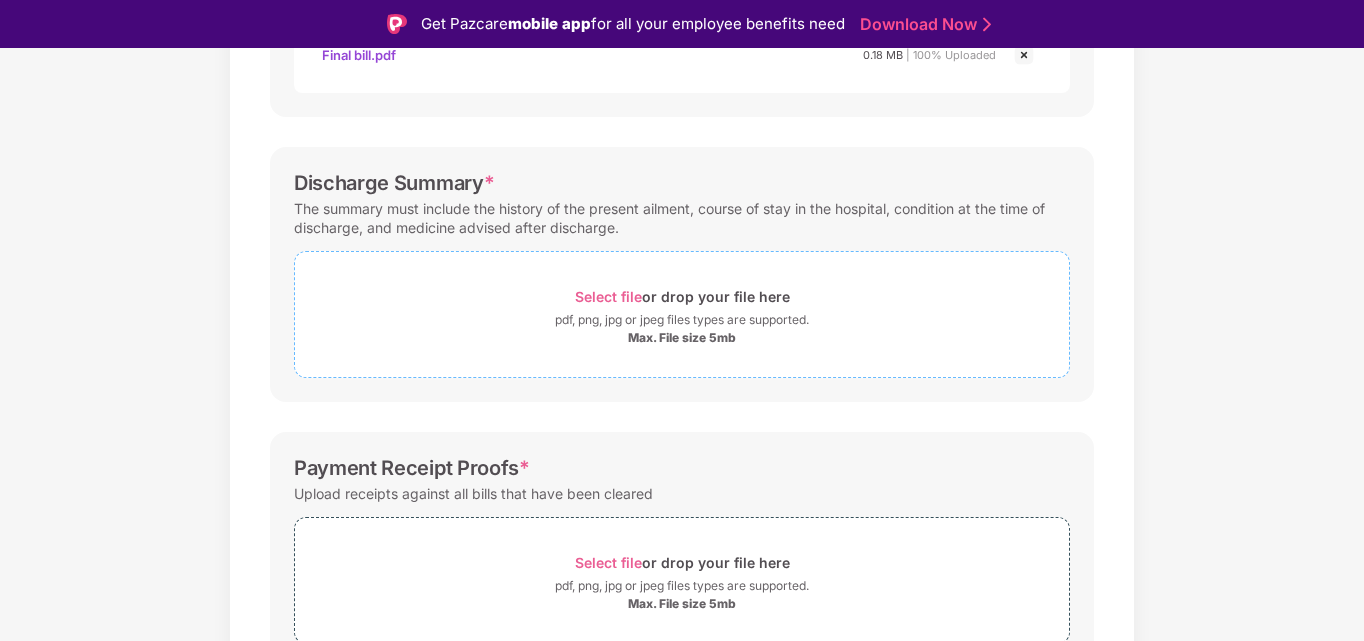 click on "Select file  or drop your file here" at bounding box center [682, 296] 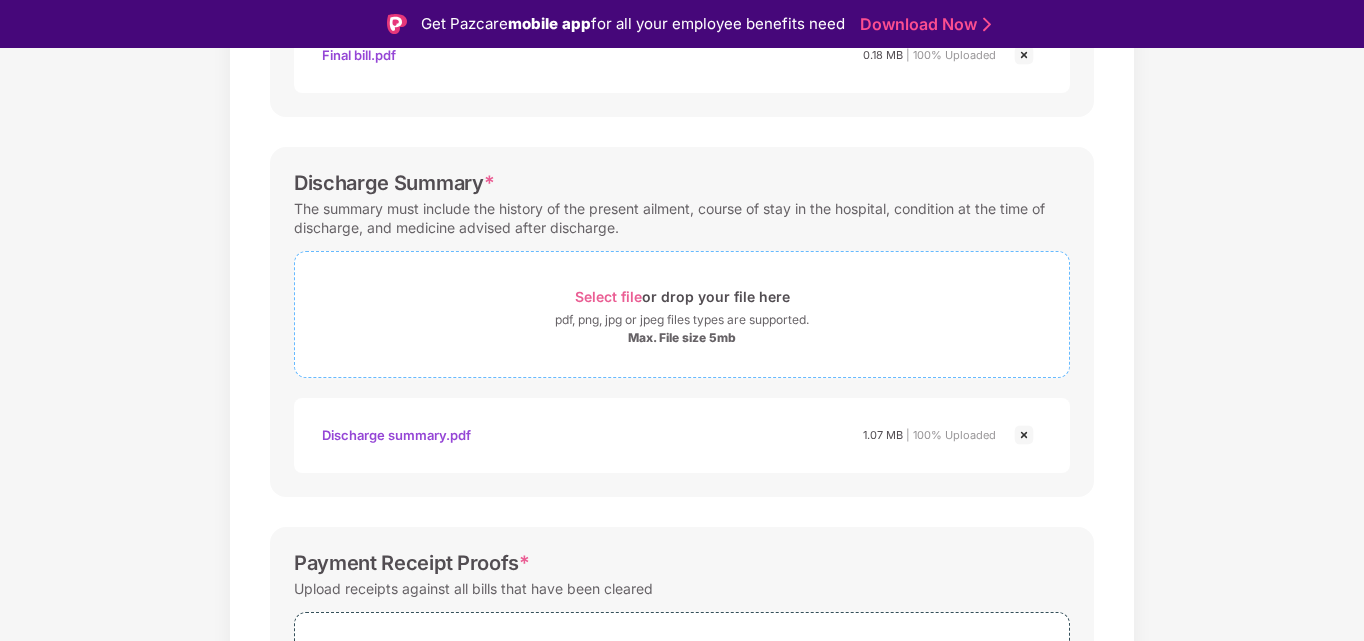 scroll, scrollTop: 764, scrollLeft: 0, axis: vertical 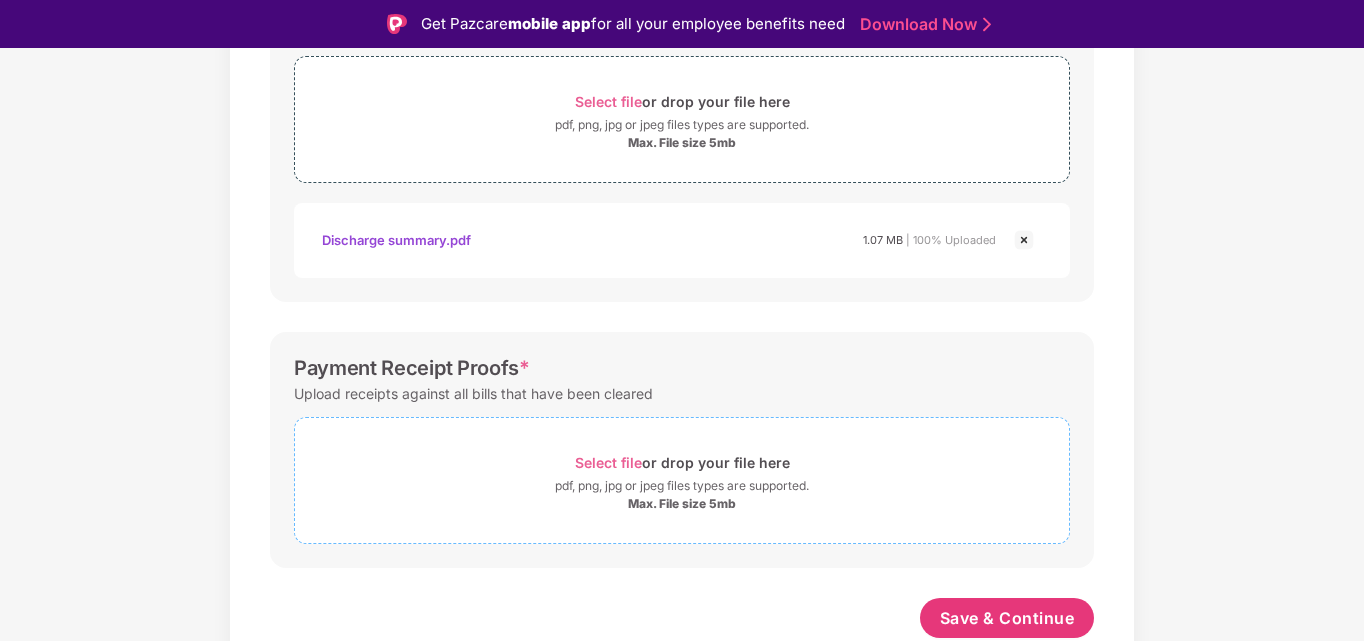 click on "Select file  or drop your file here" at bounding box center [682, 462] 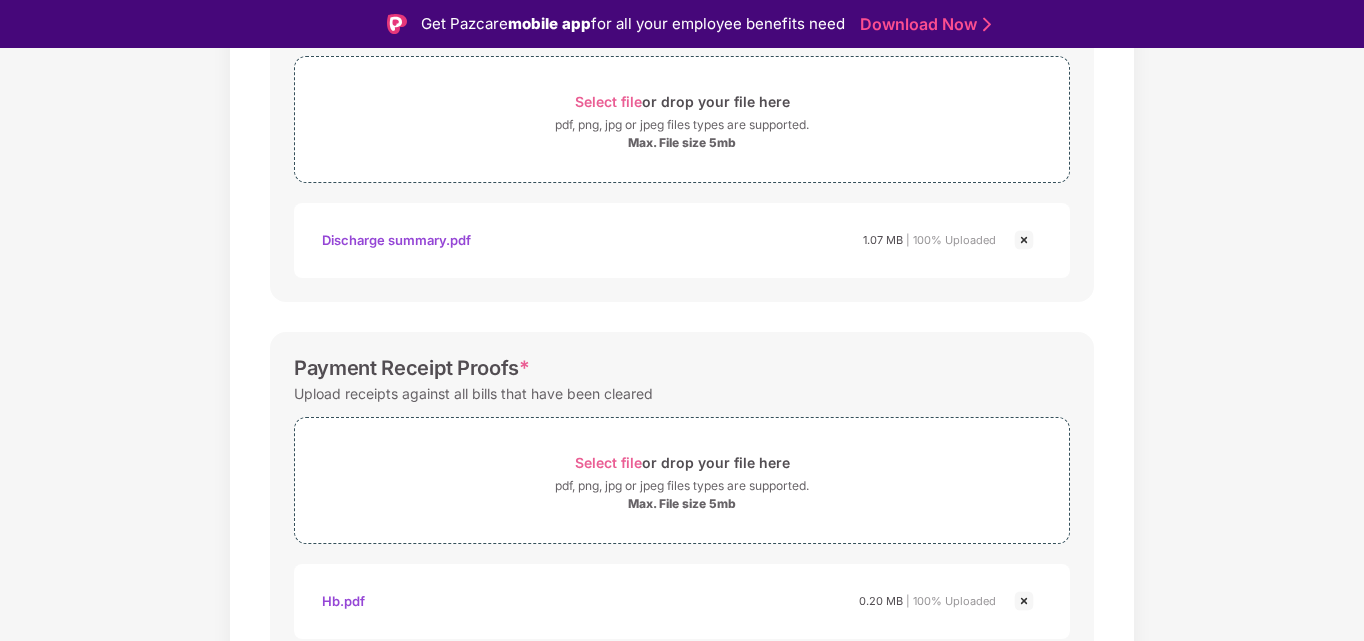 click at bounding box center [1024, 601] 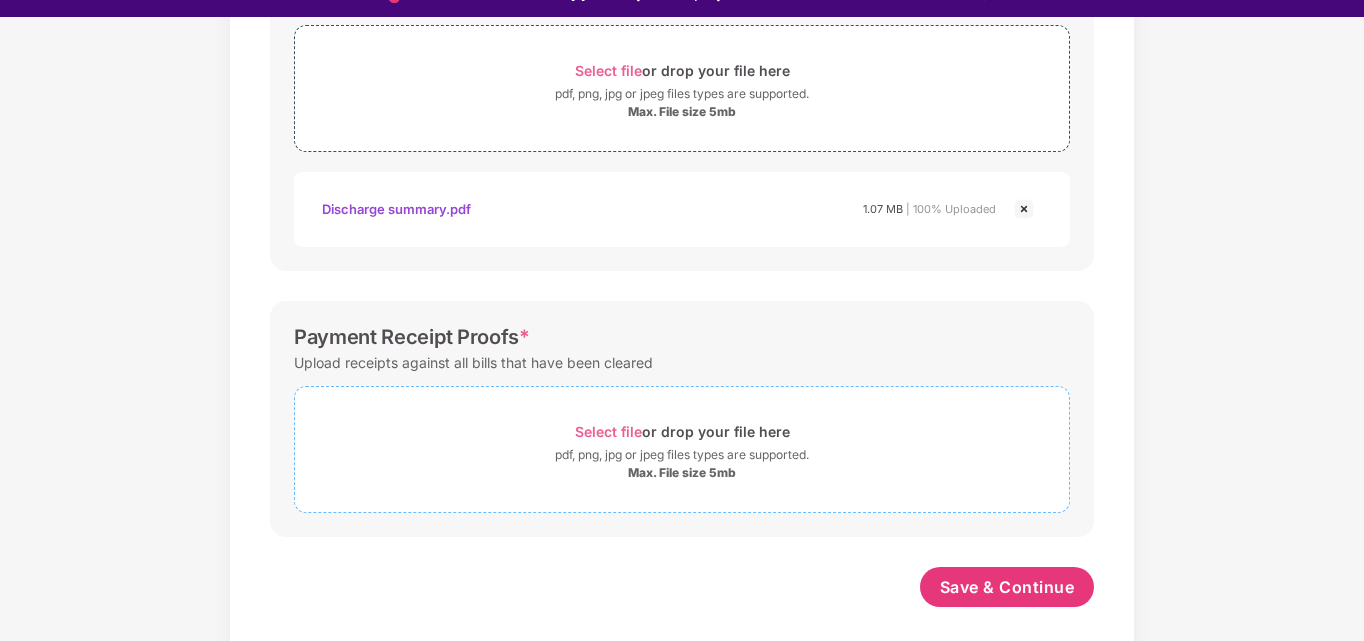 scroll, scrollTop: 48, scrollLeft: 0, axis: vertical 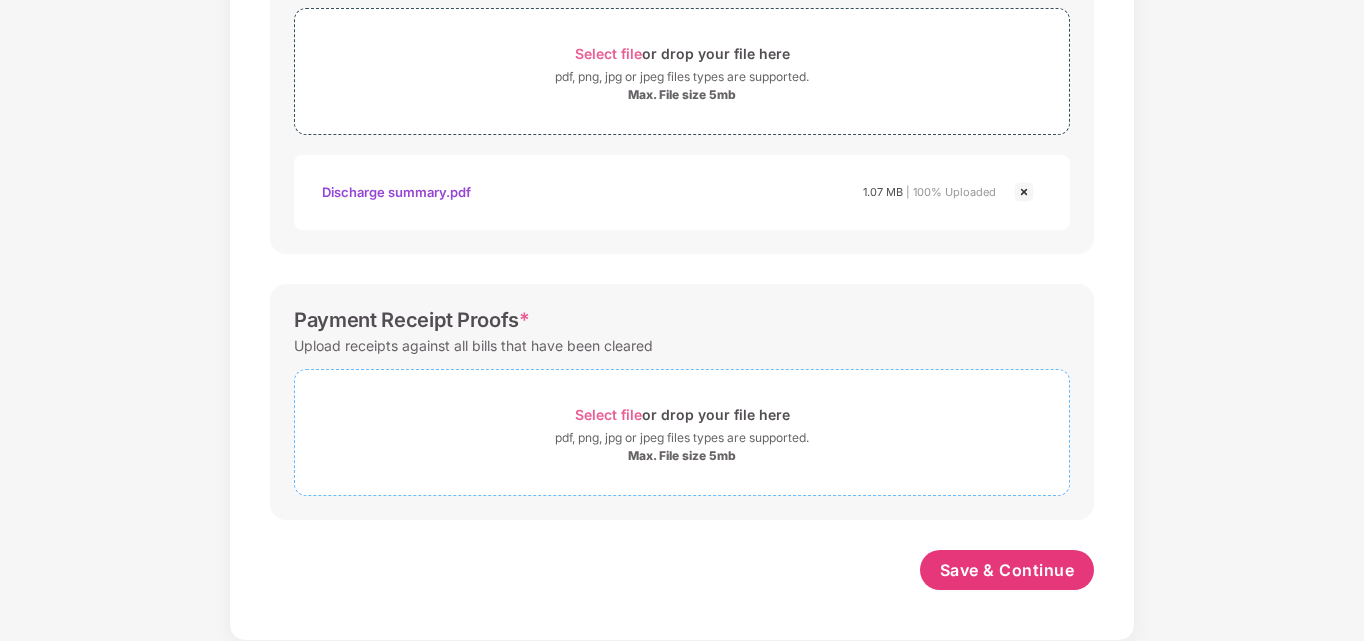 click on "Select file  or drop your file here" at bounding box center (682, 414) 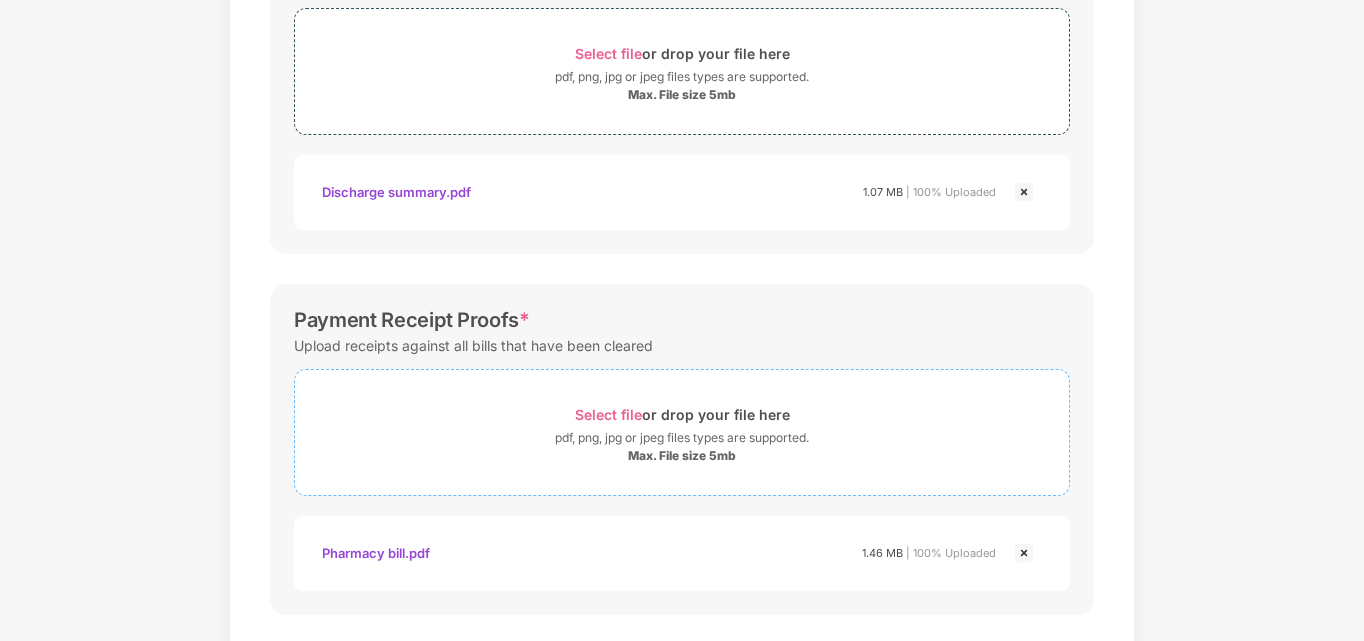 click on "Select file  or drop your file here" at bounding box center [682, 414] 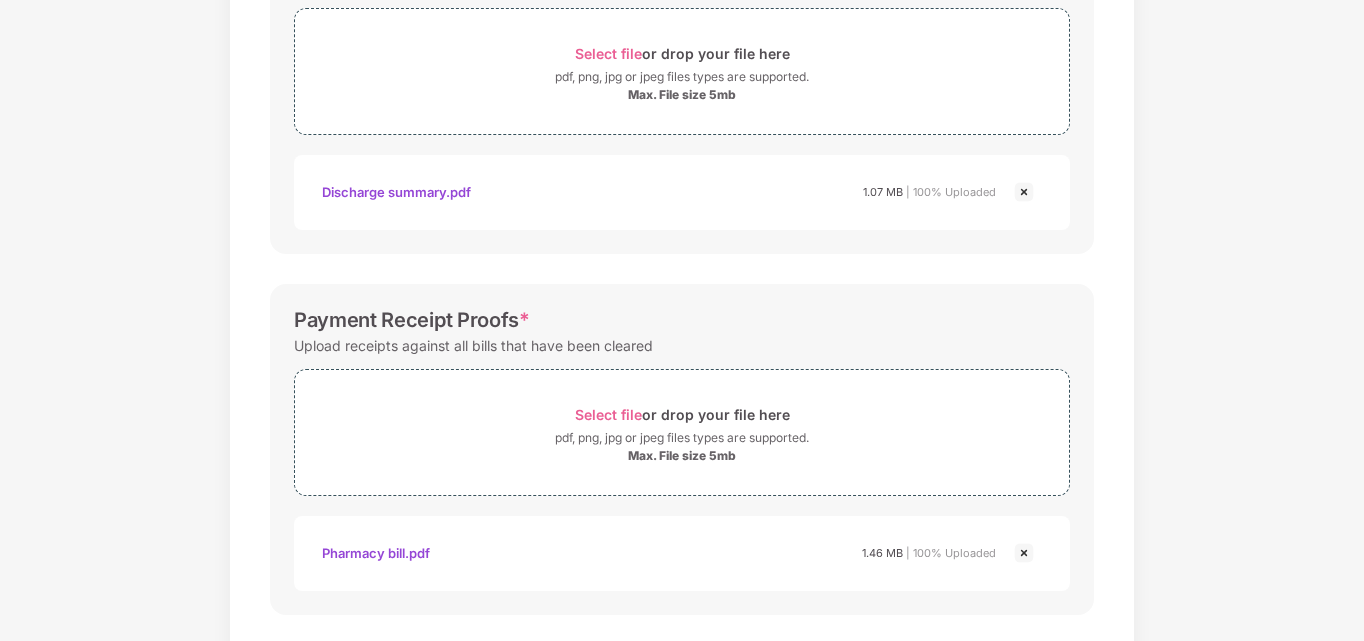 click at bounding box center [1024, 553] 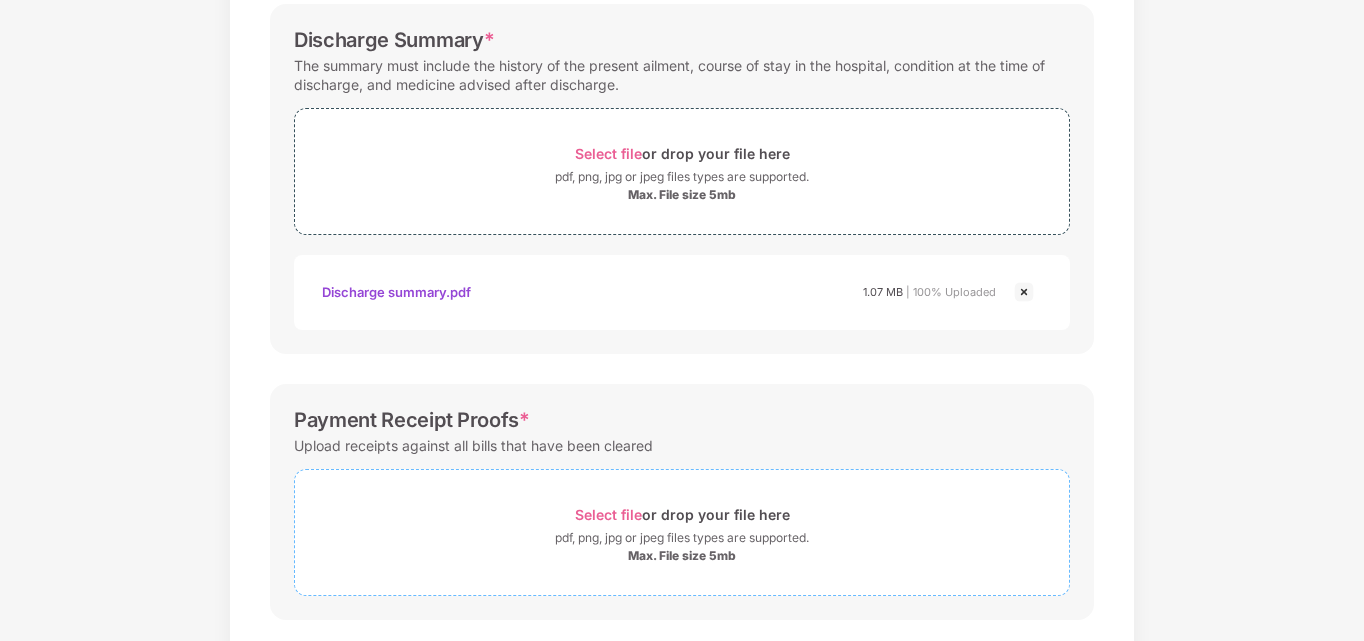 scroll, scrollTop: 764, scrollLeft: 0, axis: vertical 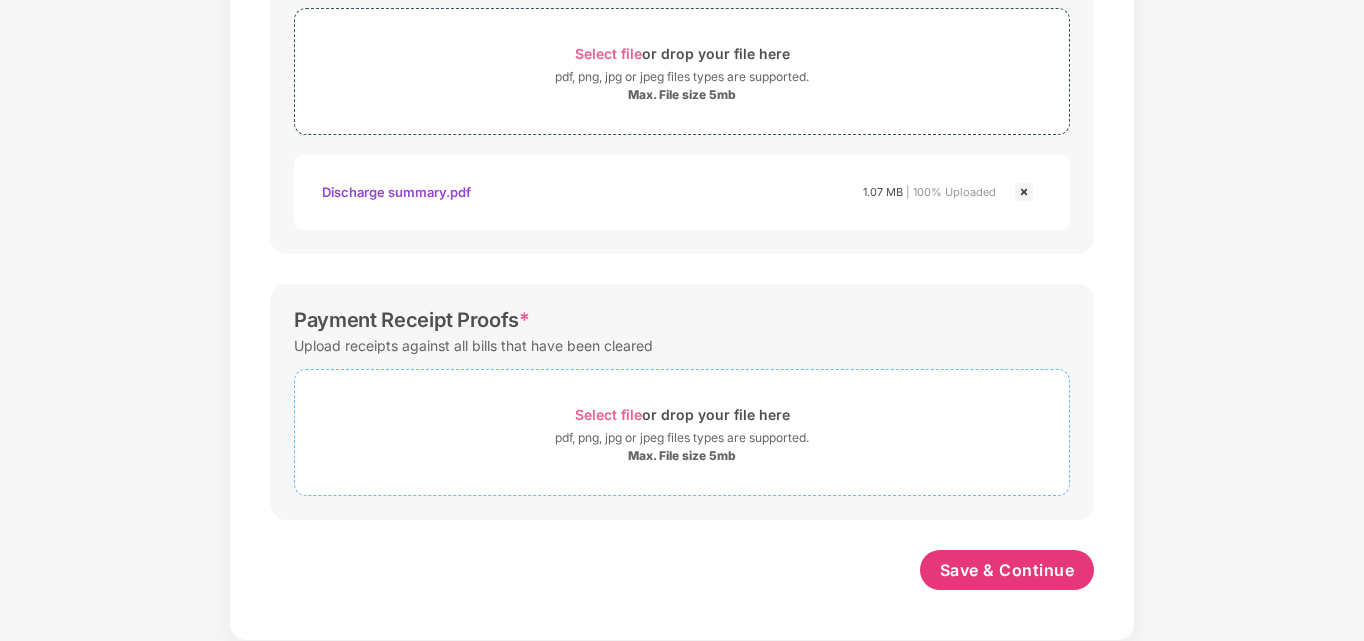 click on "pdf, png, jpg or jpeg files types are supported." at bounding box center [682, 438] 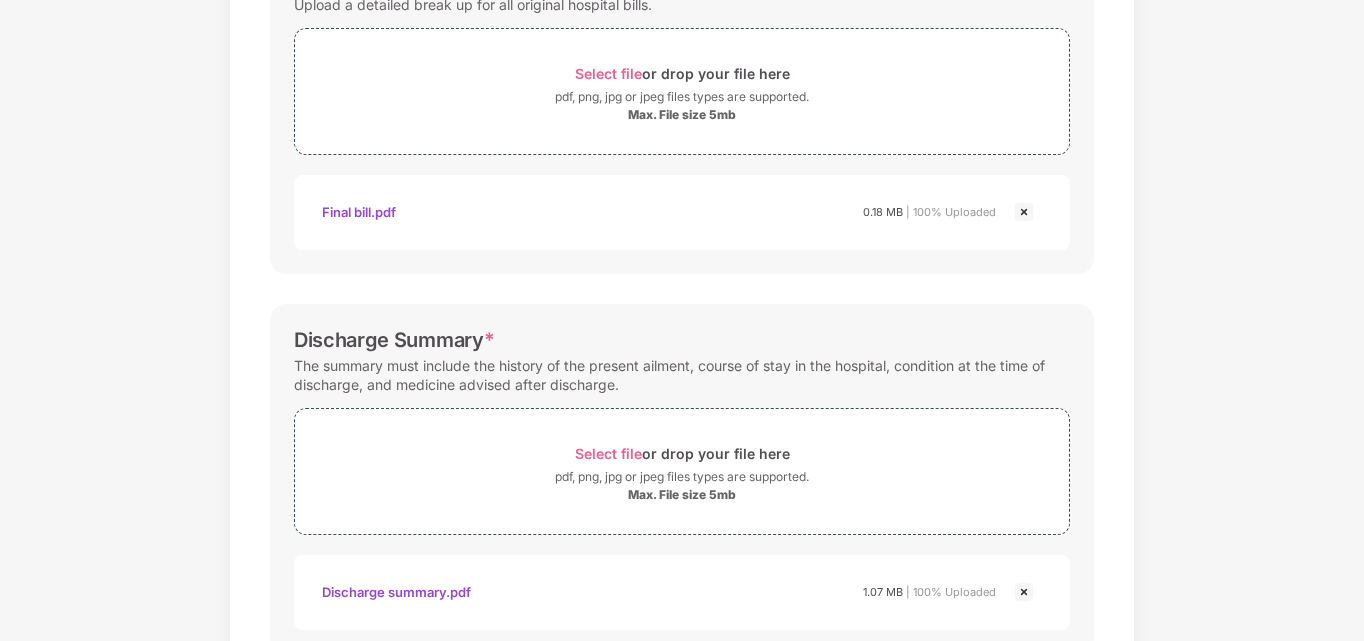 scroll, scrollTop: 859, scrollLeft: 0, axis: vertical 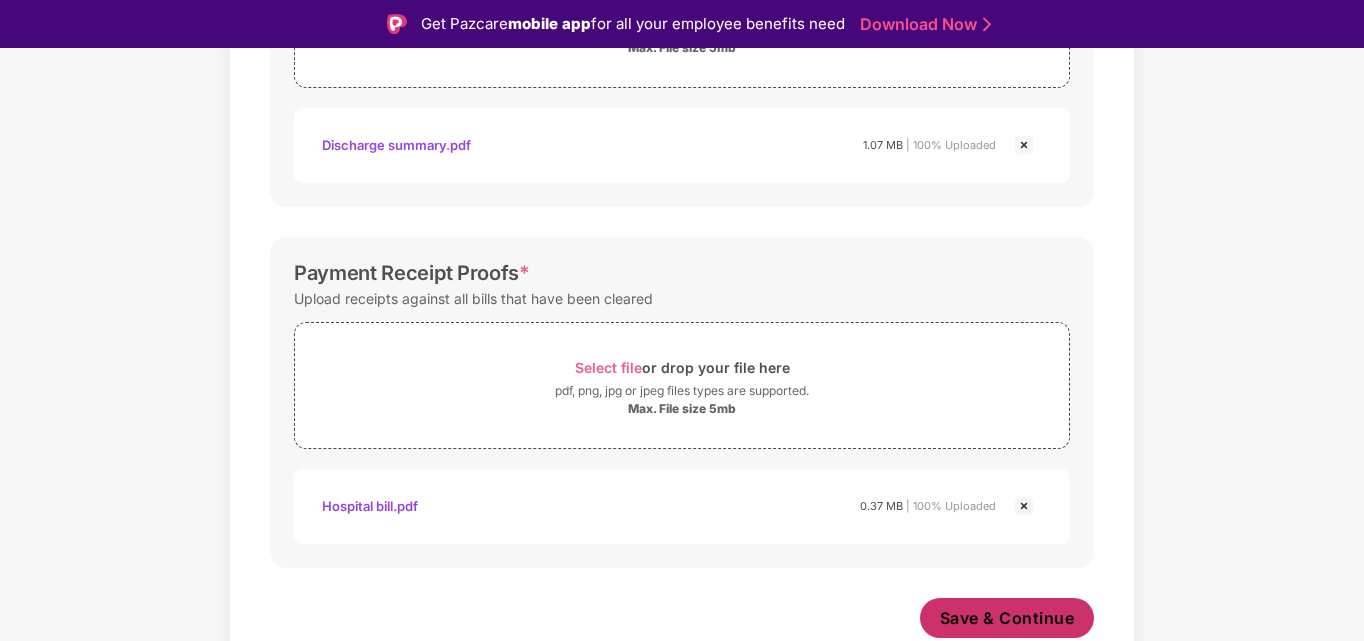 click on "Save & Continue" at bounding box center [1007, 618] 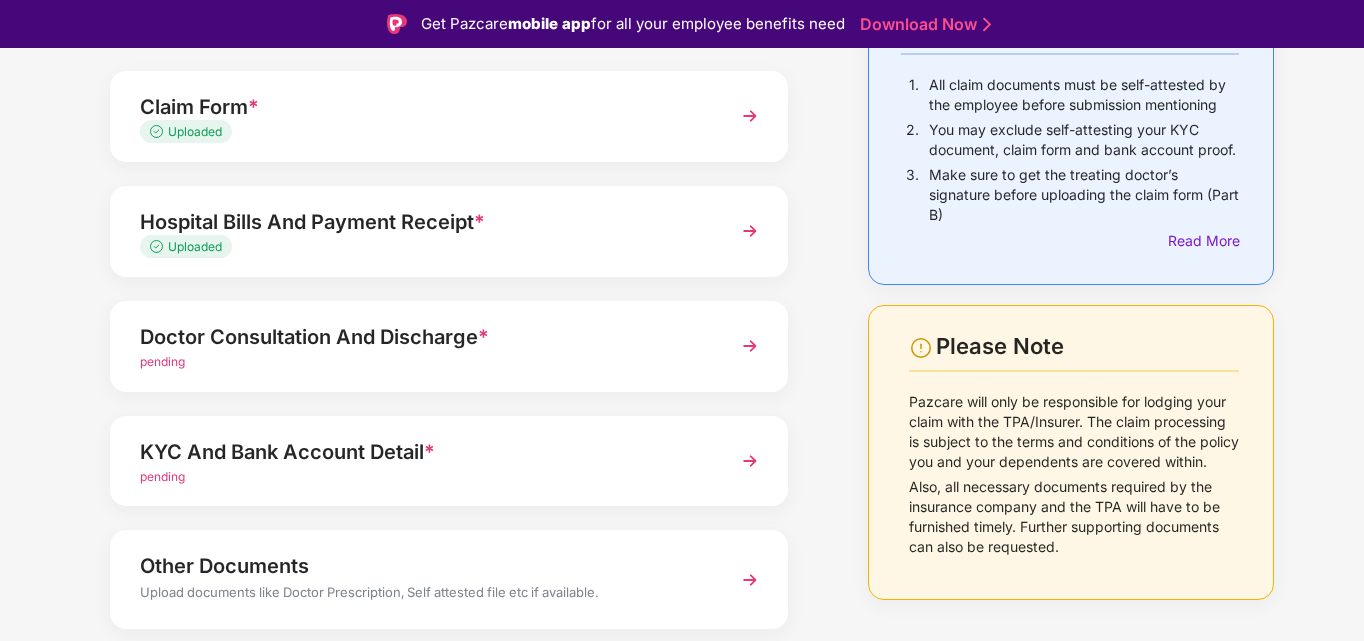 scroll, scrollTop: 200, scrollLeft: 0, axis: vertical 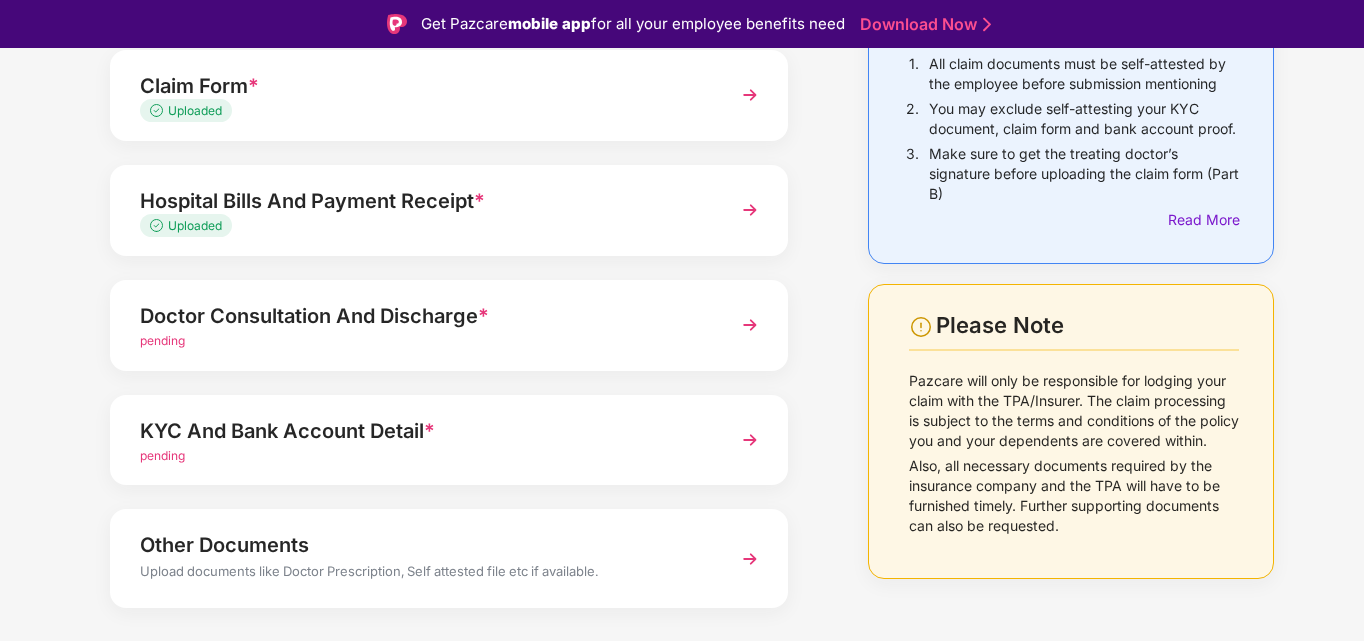 click on "Doctor Consultation And Discharge * pending" at bounding box center (449, 325) 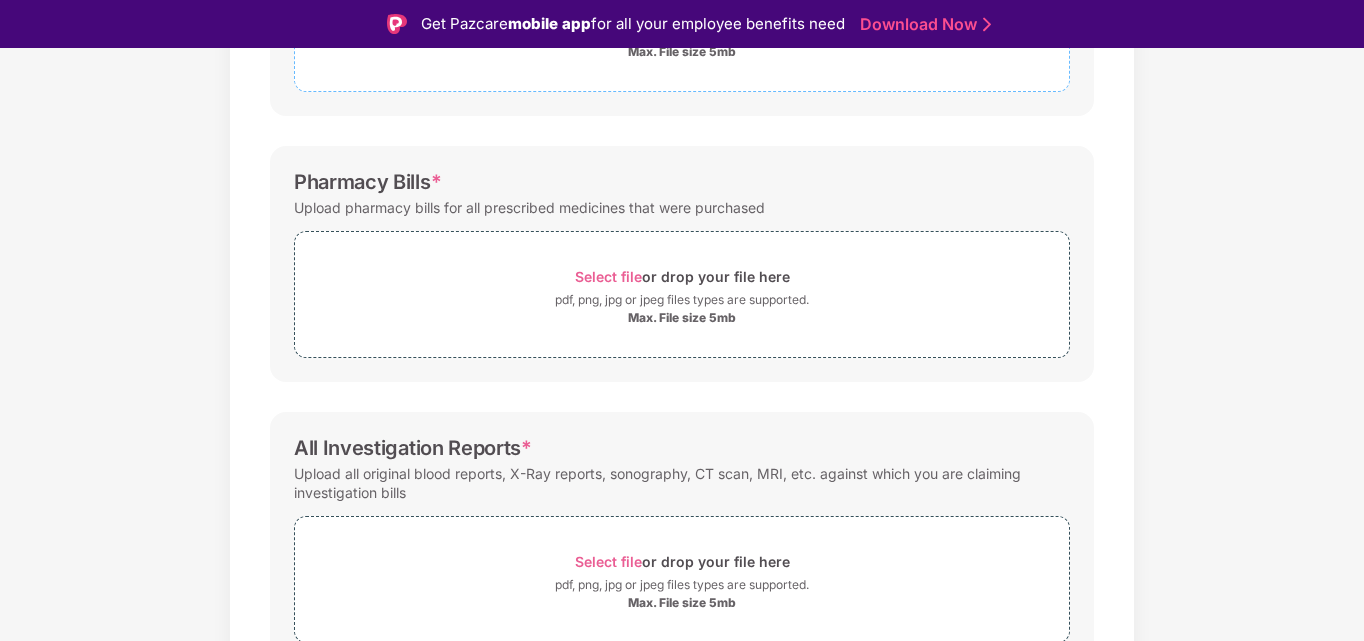 scroll, scrollTop: 500, scrollLeft: 0, axis: vertical 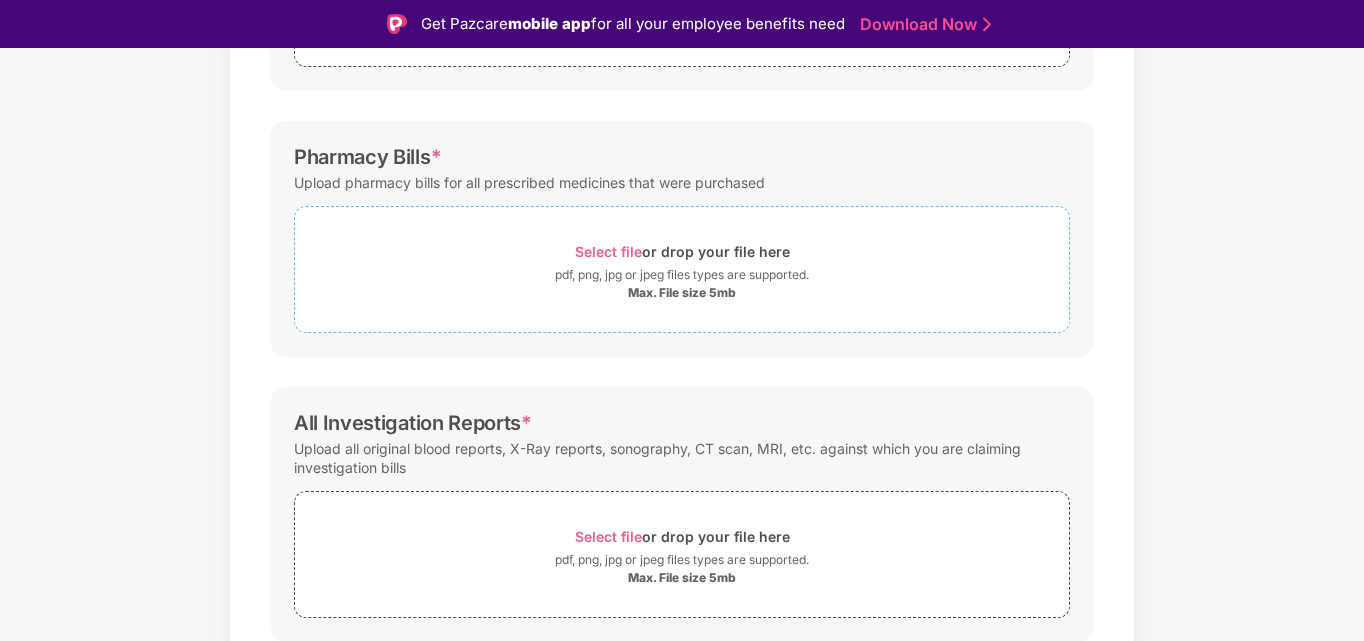 click on "Select file  or drop your file here" at bounding box center [682, 251] 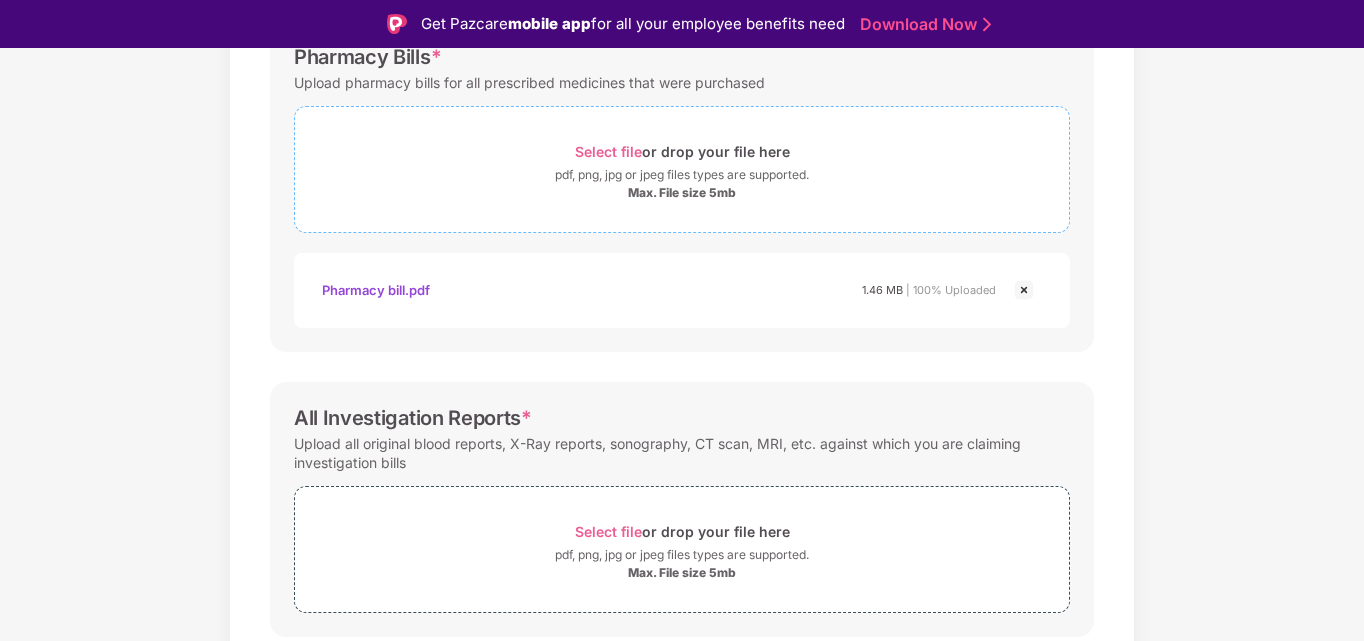 scroll, scrollTop: 669, scrollLeft: 0, axis: vertical 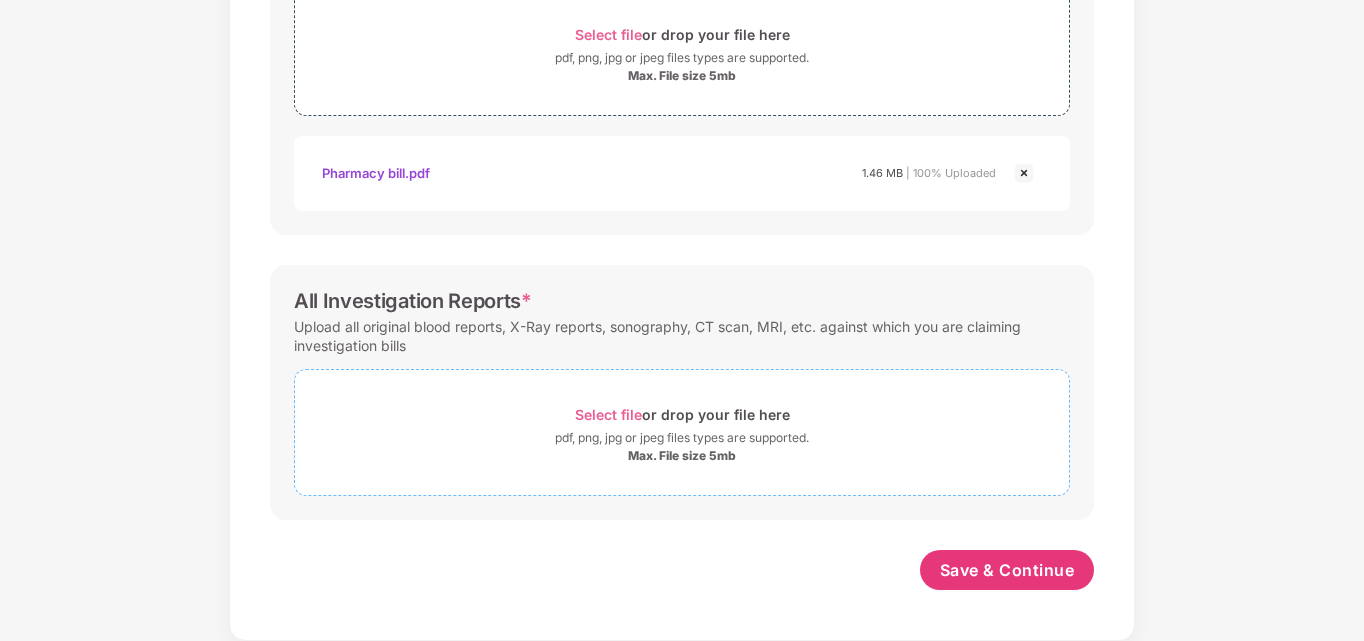 click on "pdf, png, jpg or jpeg files types are supported." at bounding box center (682, 438) 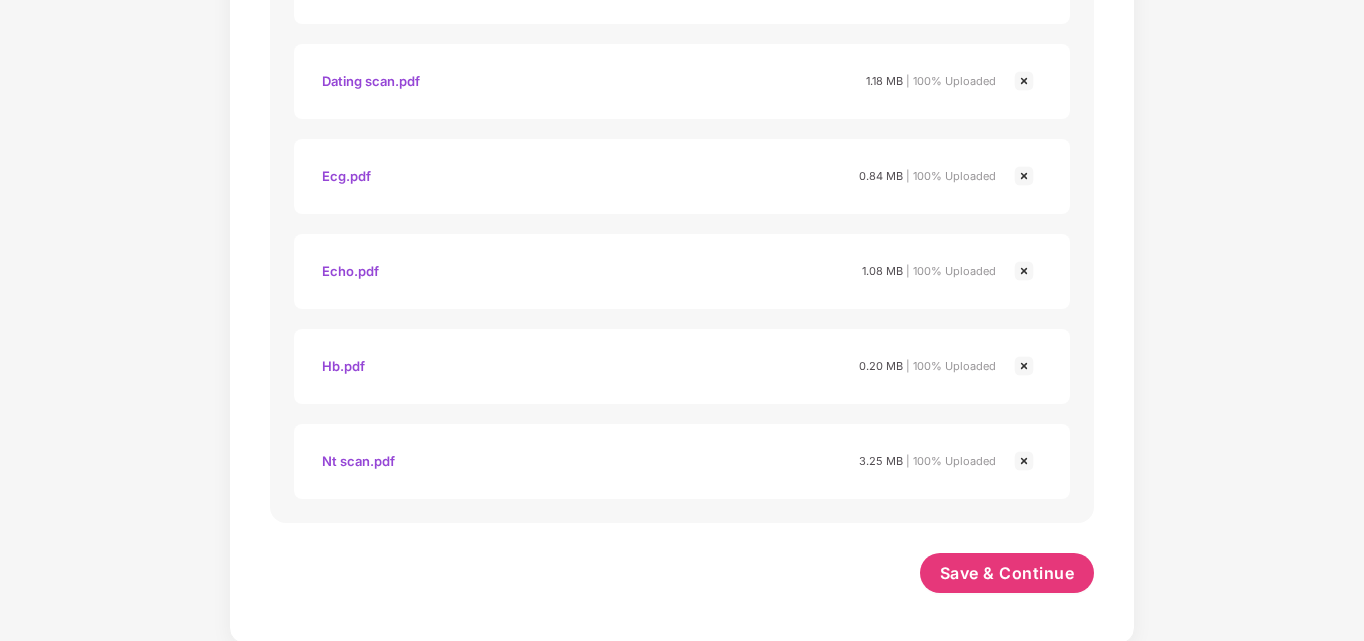 scroll, scrollTop: 1239, scrollLeft: 0, axis: vertical 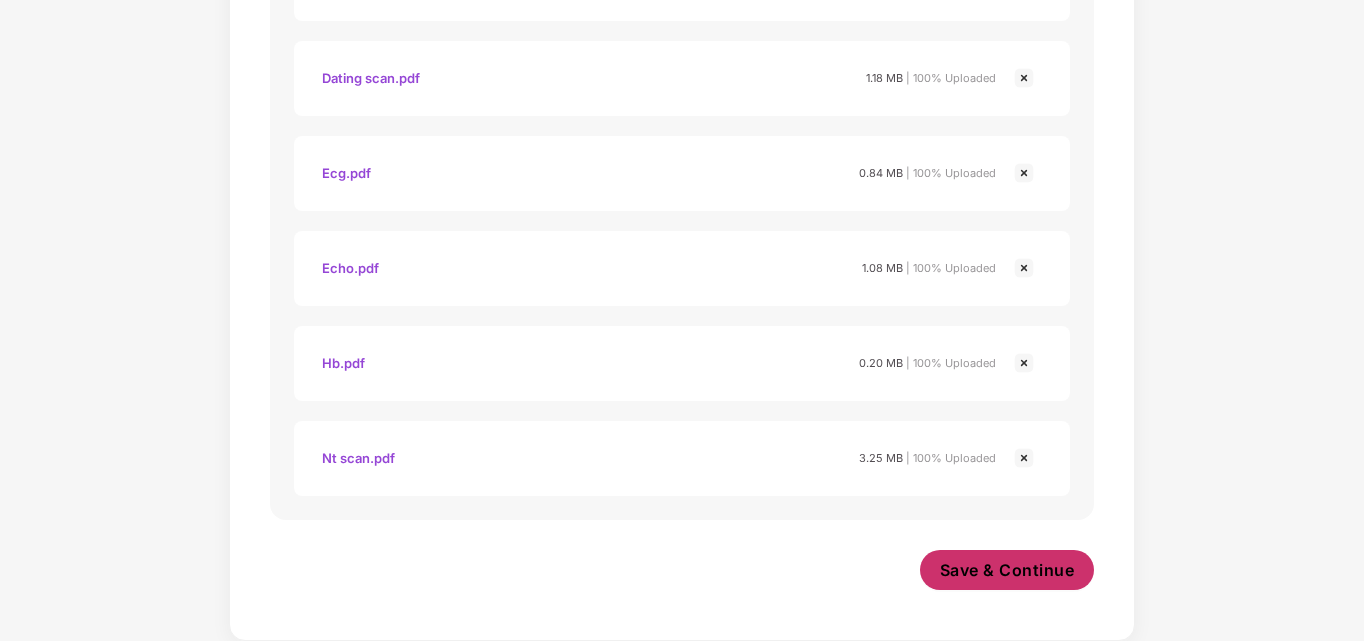 click on "Save & Continue" at bounding box center (1007, 570) 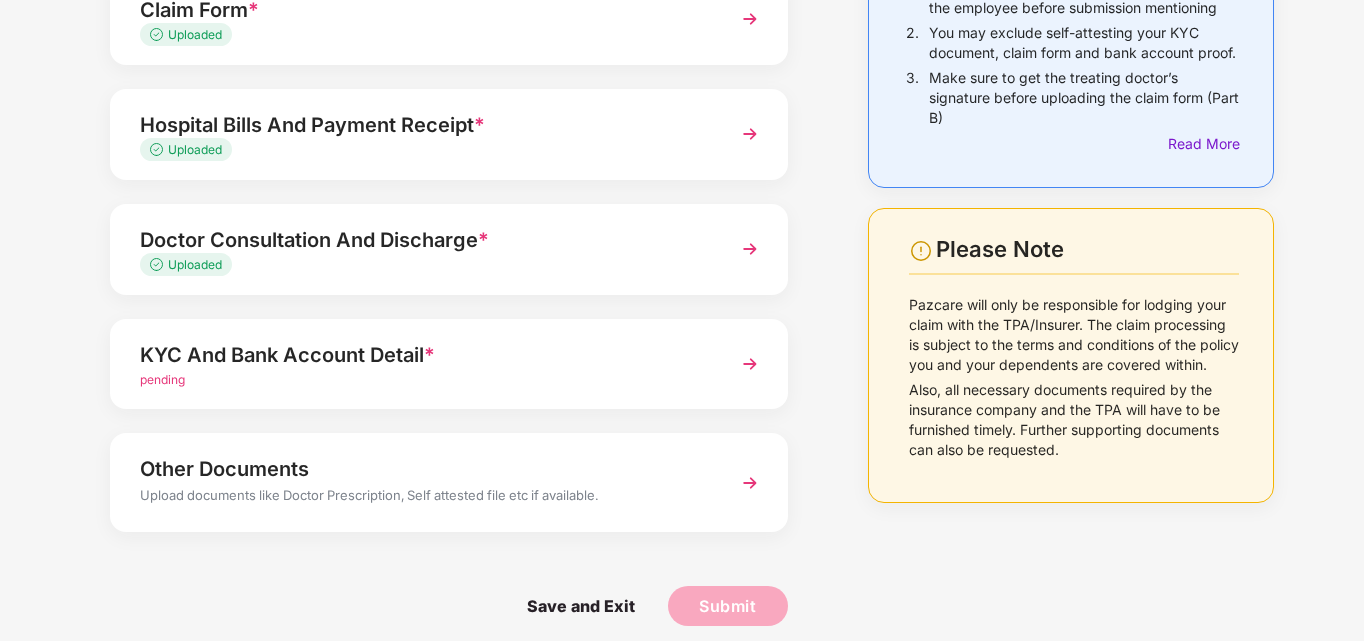 scroll, scrollTop: 243, scrollLeft: 0, axis: vertical 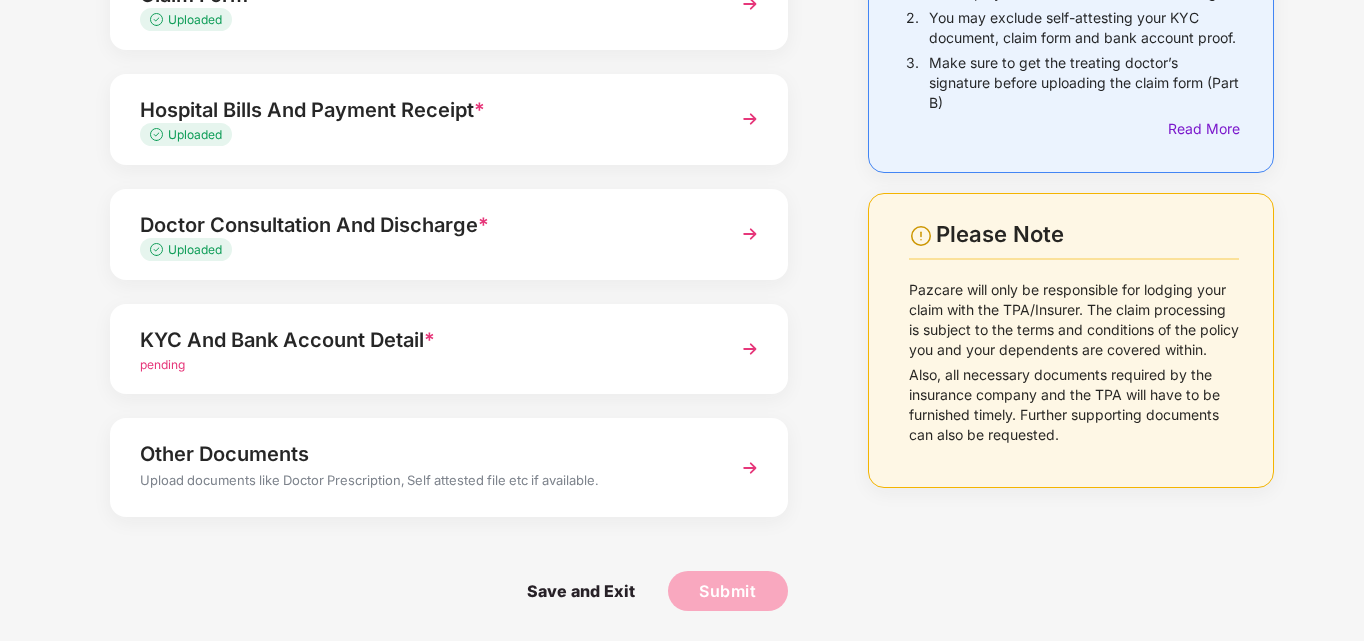 click on "KYC And Bank Account Detail * pending" at bounding box center [449, 349] 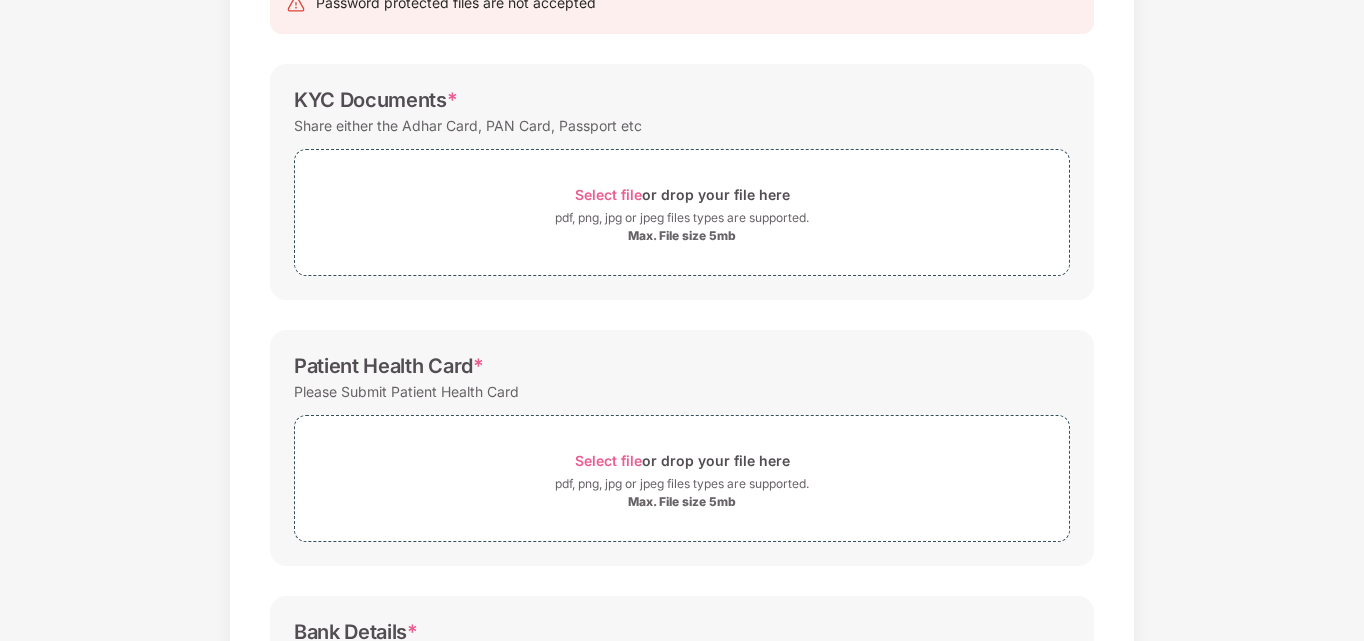 scroll, scrollTop: 0, scrollLeft: 0, axis: both 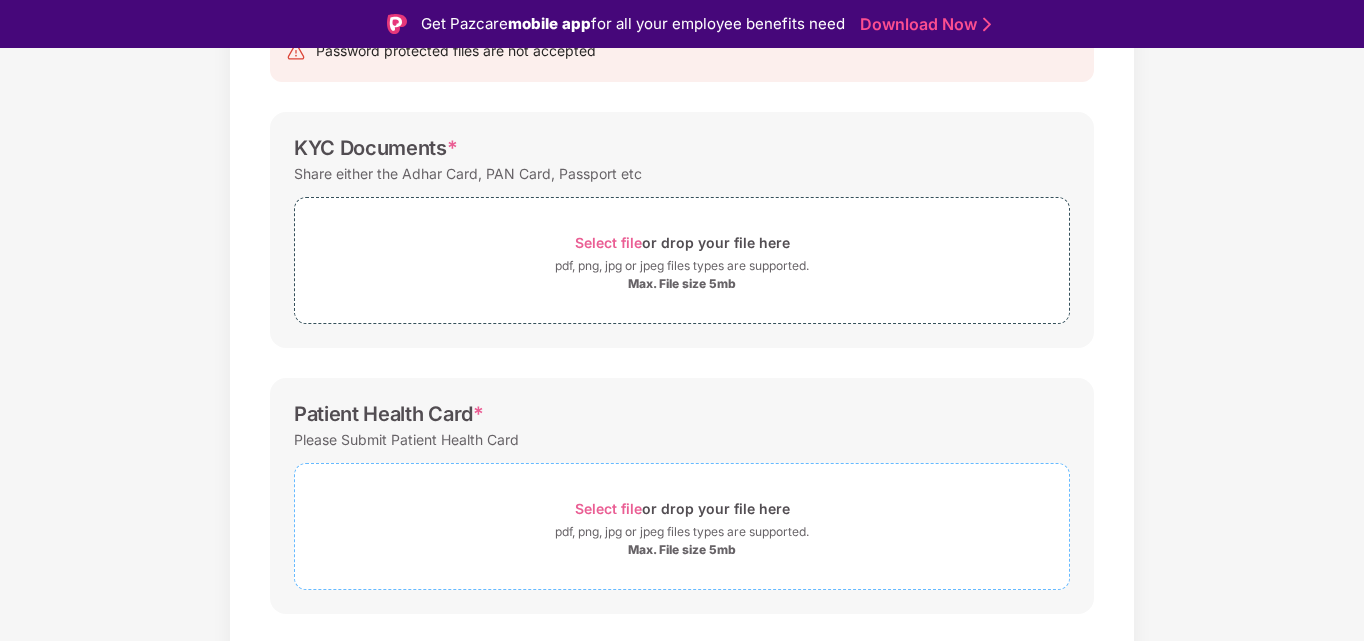 click on "Select file  or drop your file here" at bounding box center [682, 508] 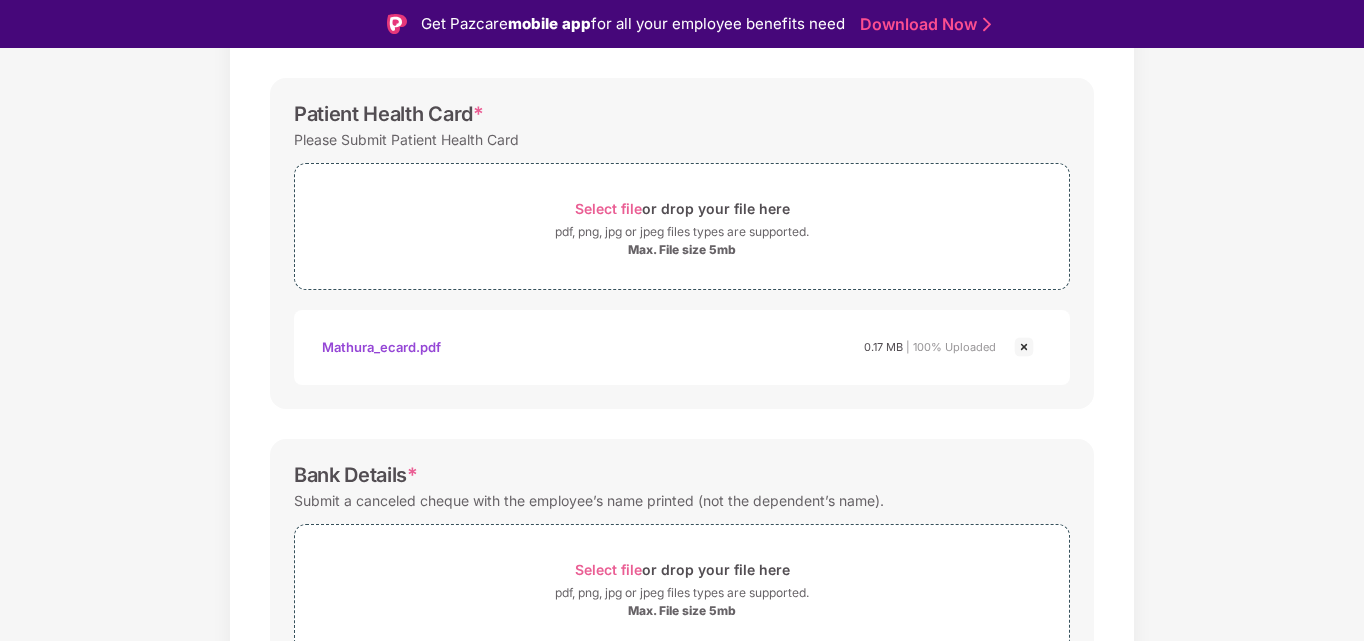 scroll, scrollTop: 650, scrollLeft: 0, axis: vertical 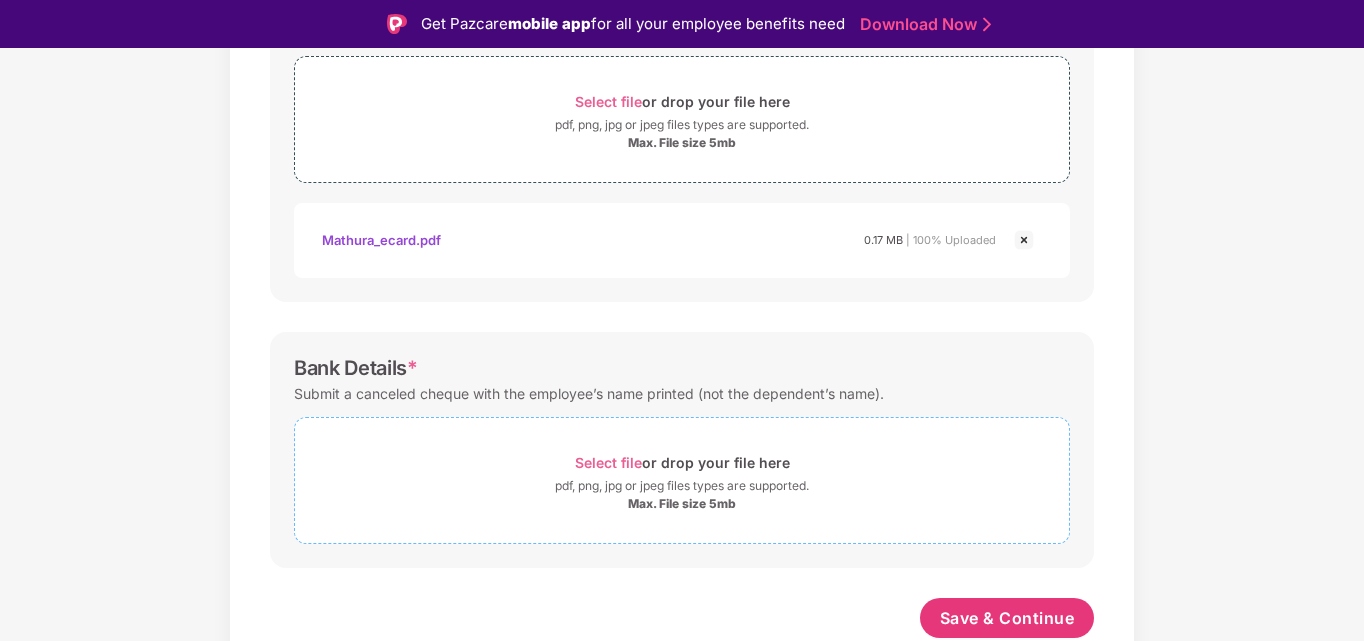 click on "Select file  or drop your file here" at bounding box center (682, 462) 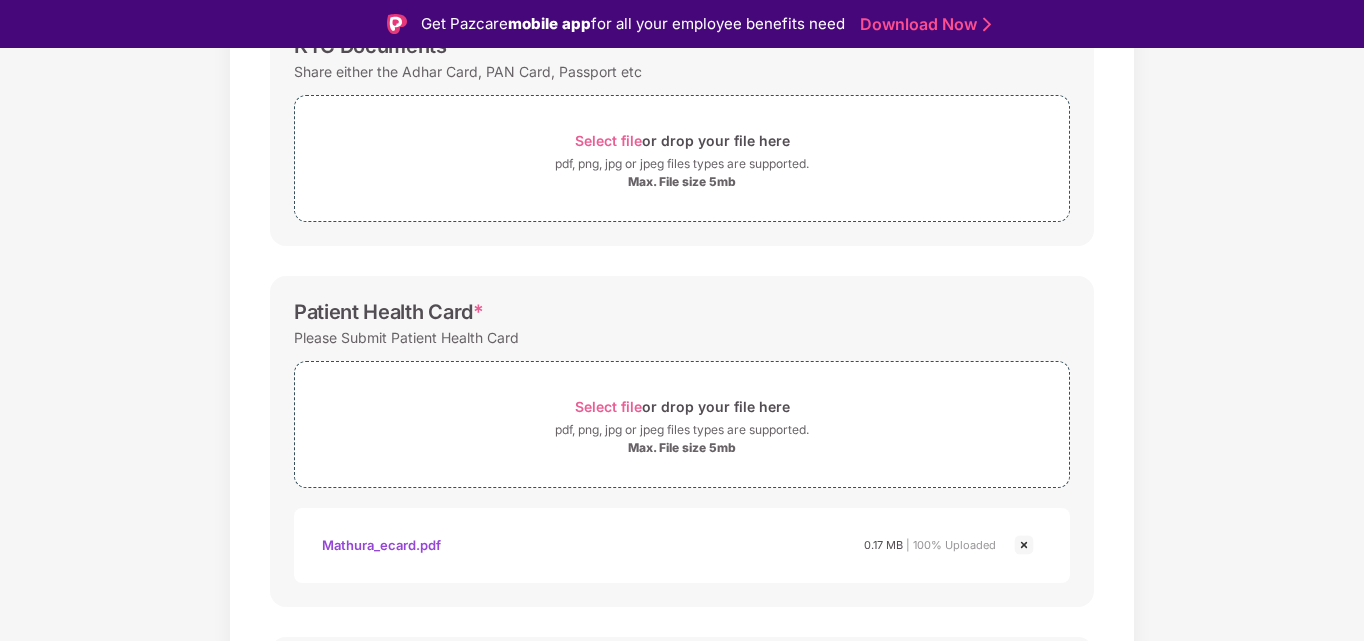 scroll, scrollTop: 145, scrollLeft: 0, axis: vertical 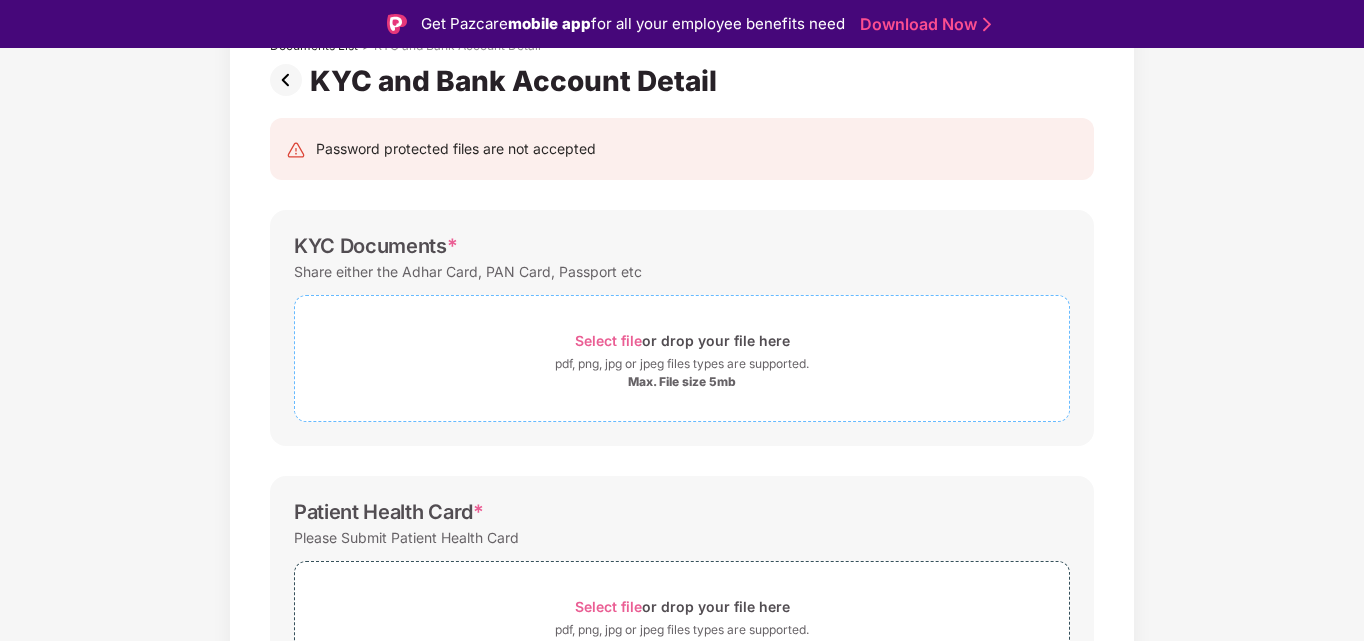 click on "Select file  or drop your file here" at bounding box center (682, 340) 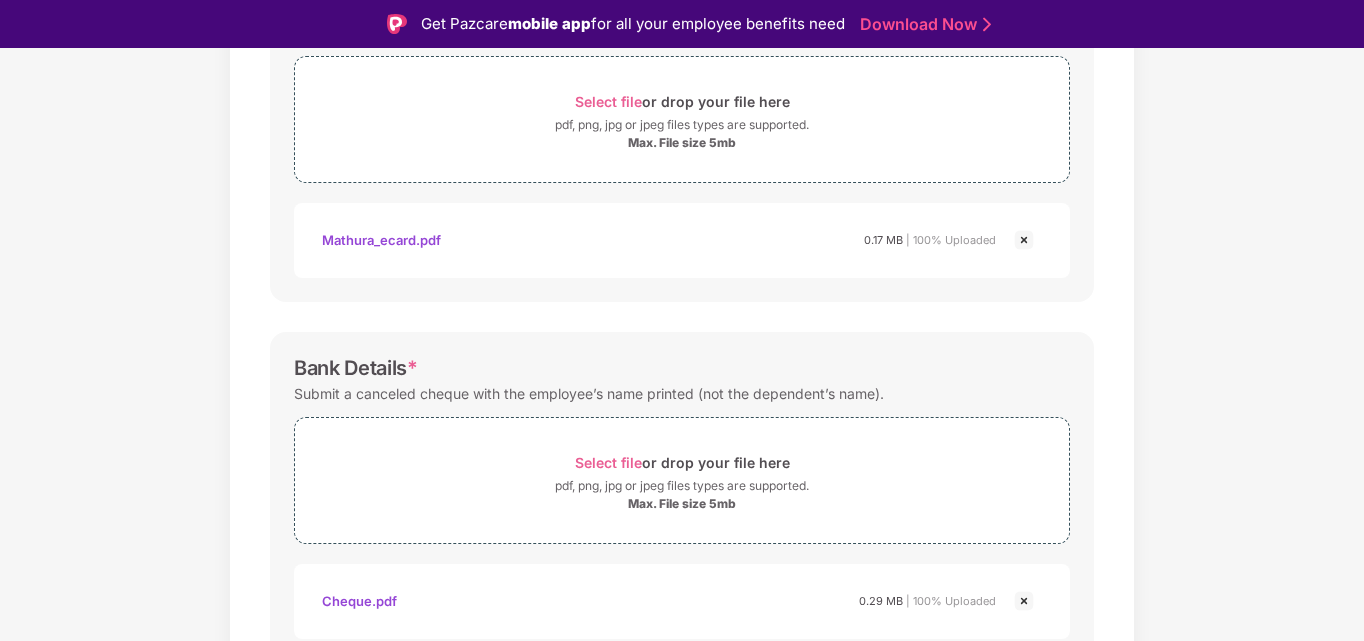 scroll, scrollTop: 840, scrollLeft: 0, axis: vertical 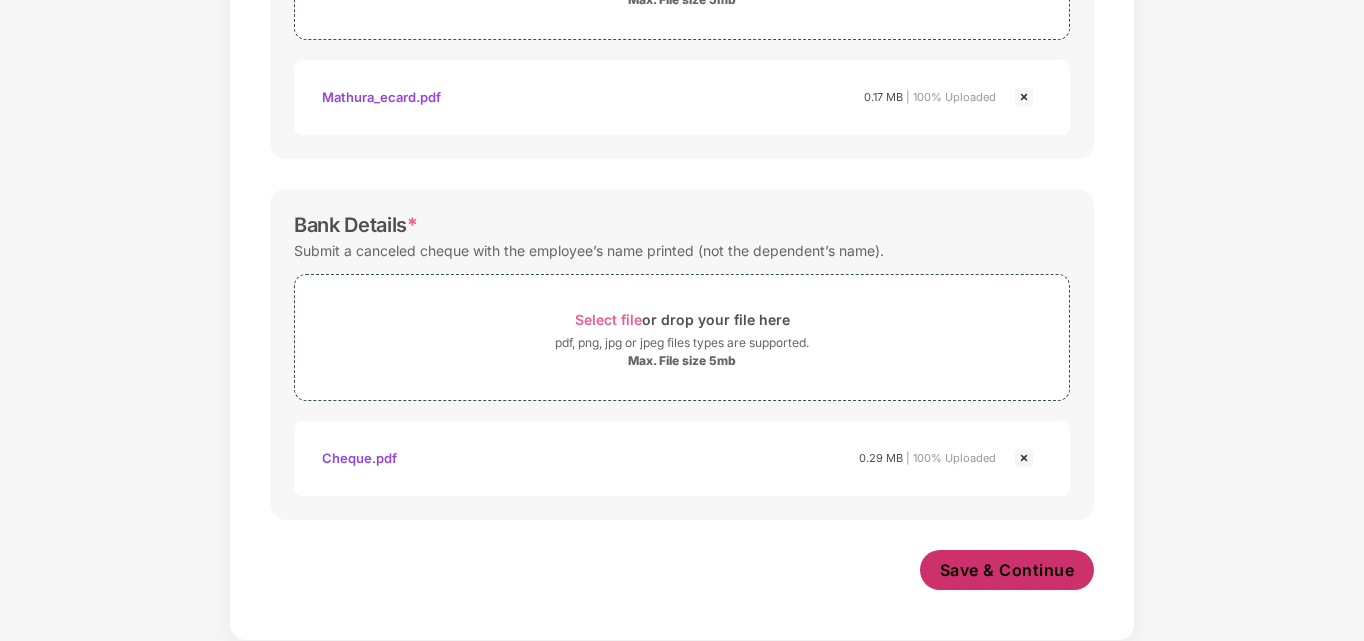 click on "Save & Continue" at bounding box center (1007, 570) 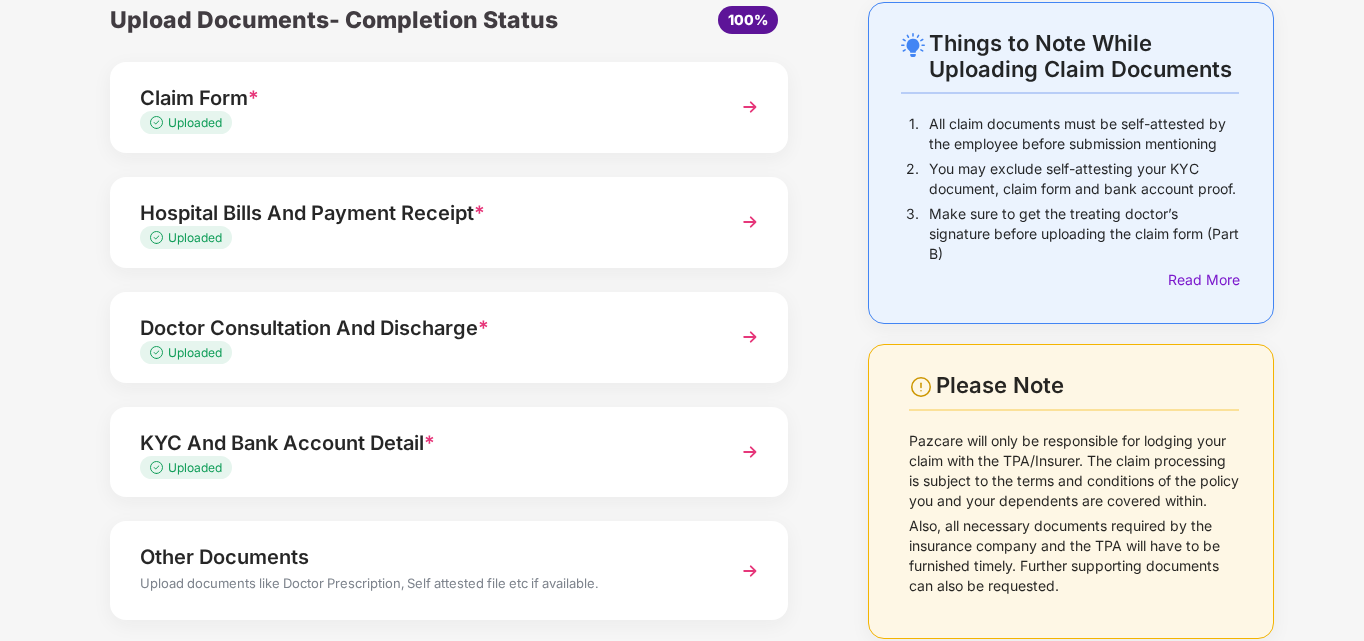 scroll, scrollTop: 195, scrollLeft: 0, axis: vertical 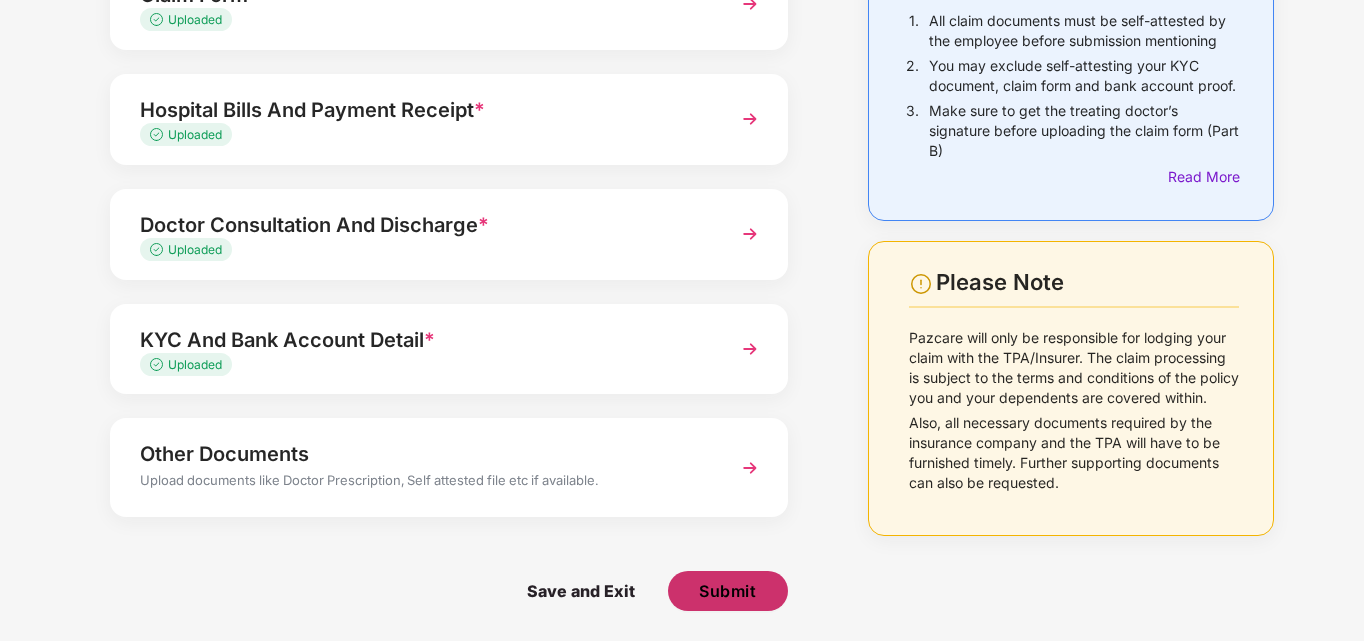 click on "Submit" at bounding box center [727, 591] 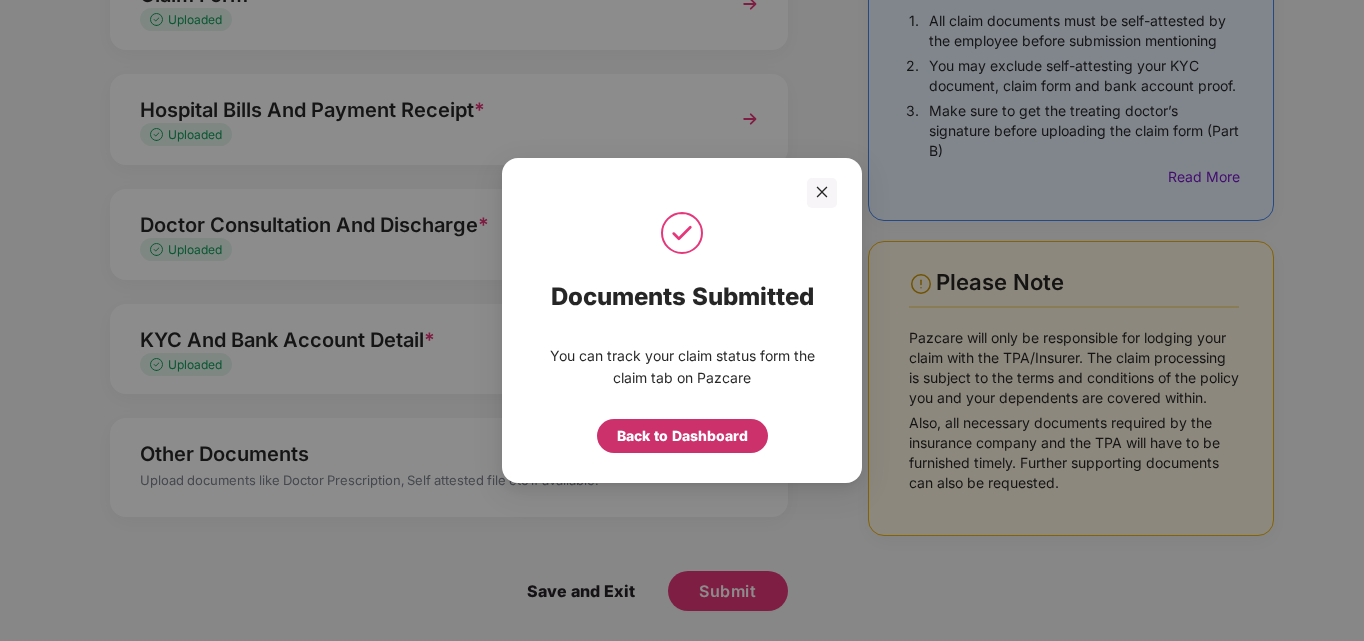 click on "Back to Dashboard" at bounding box center [682, 436] 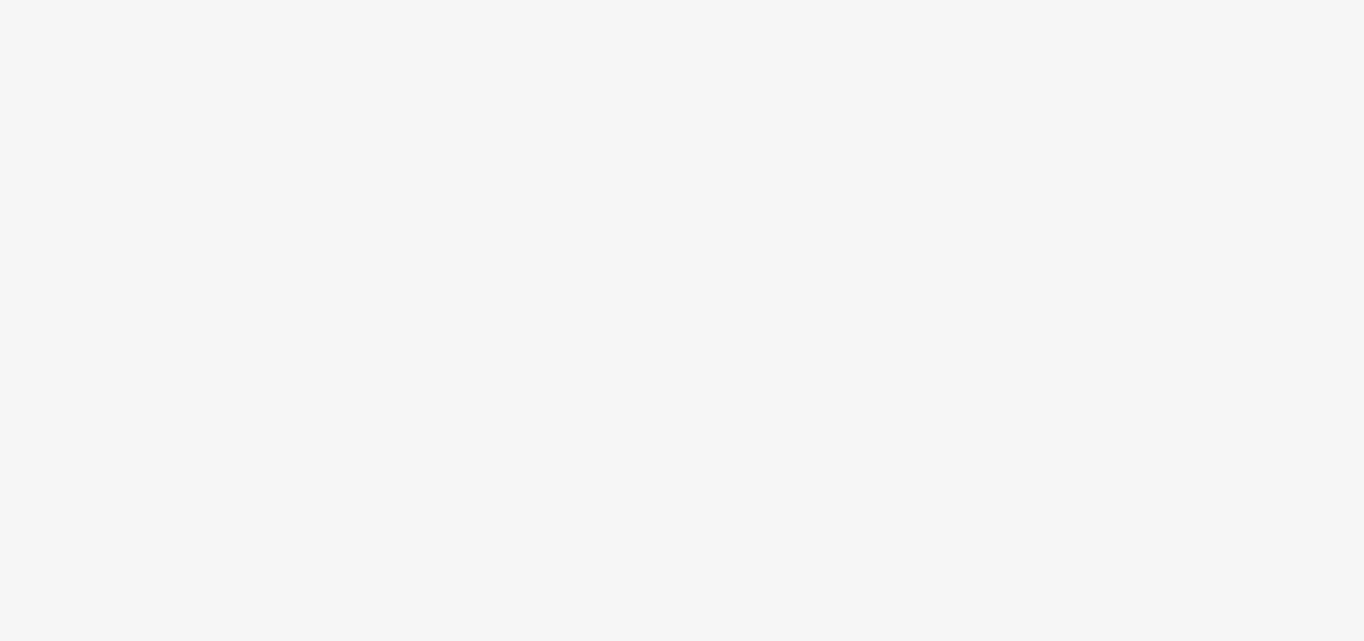 scroll, scrollTop: 0, scrollLeft: 0, axis: both 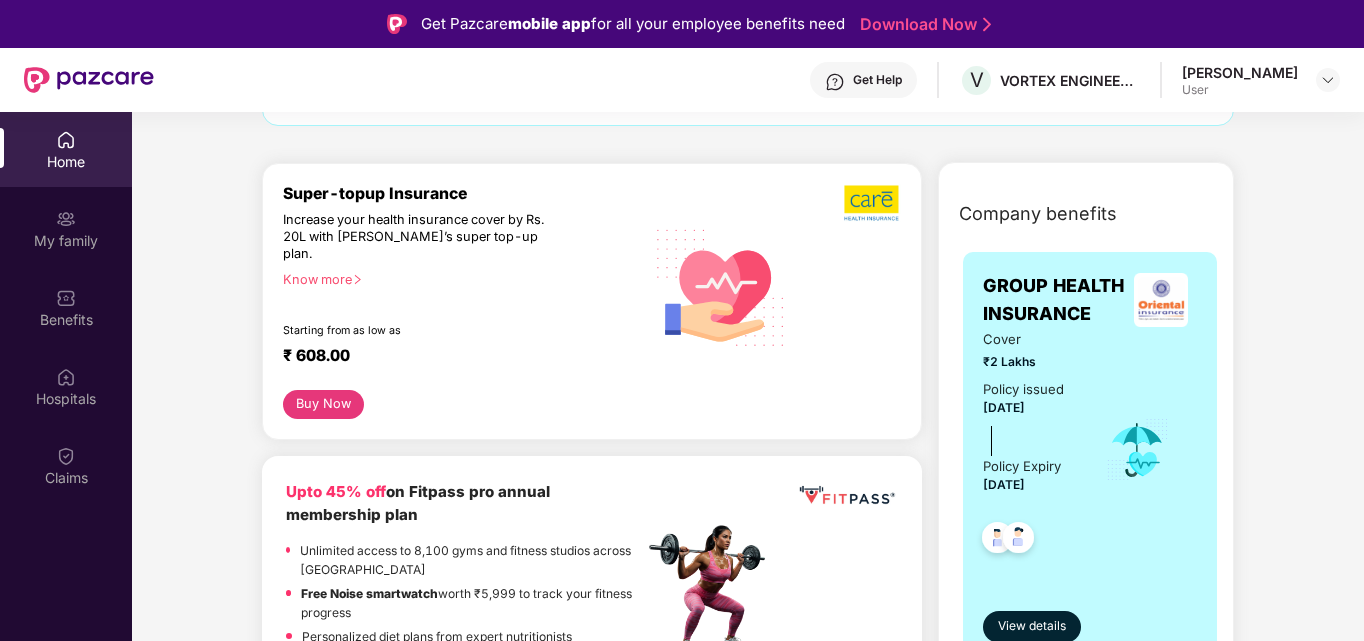 click on "Home" at bounding box center [66, 162] 